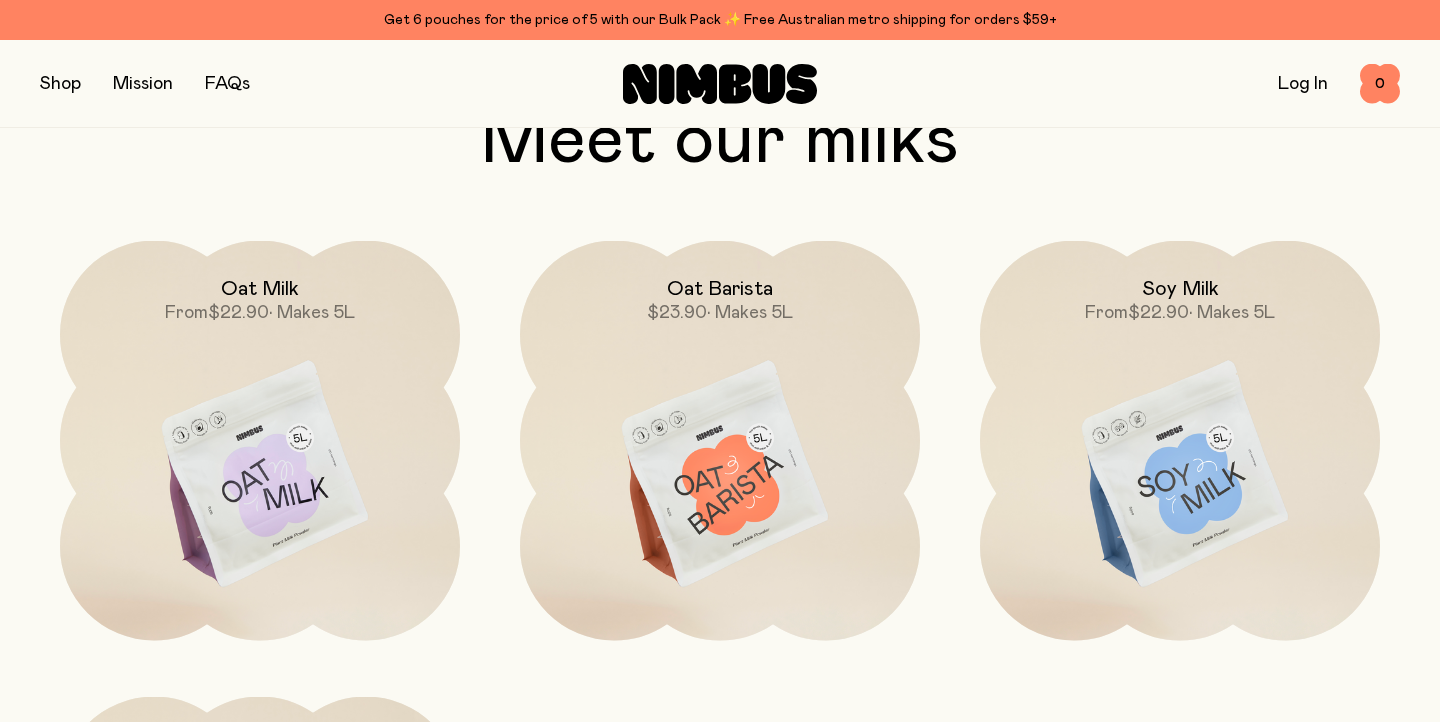 scroll, scrollTop: 1523, scrollLeft: 0, axis: vertical 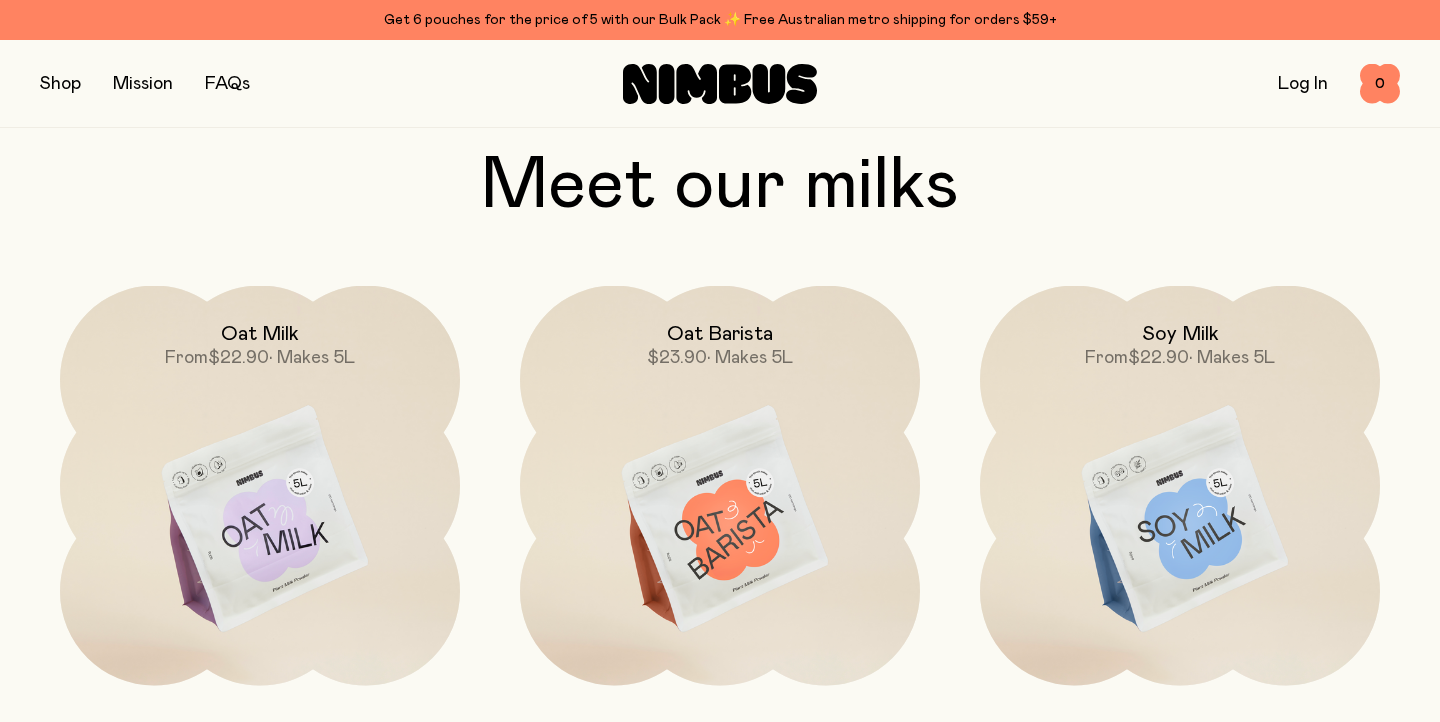 click at bounding box center (1180, 521) 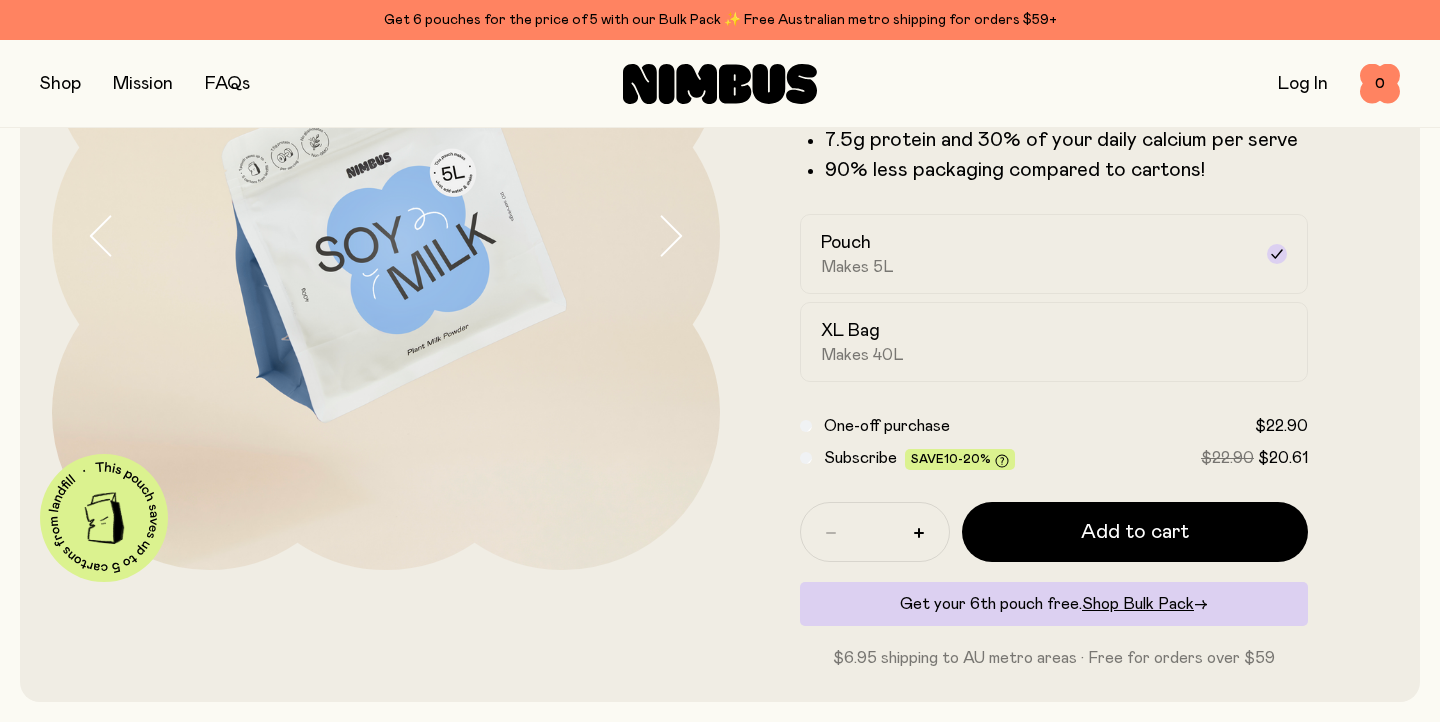 scroll, scrollTop: 246, scrollLeft: 0, axis: vertical 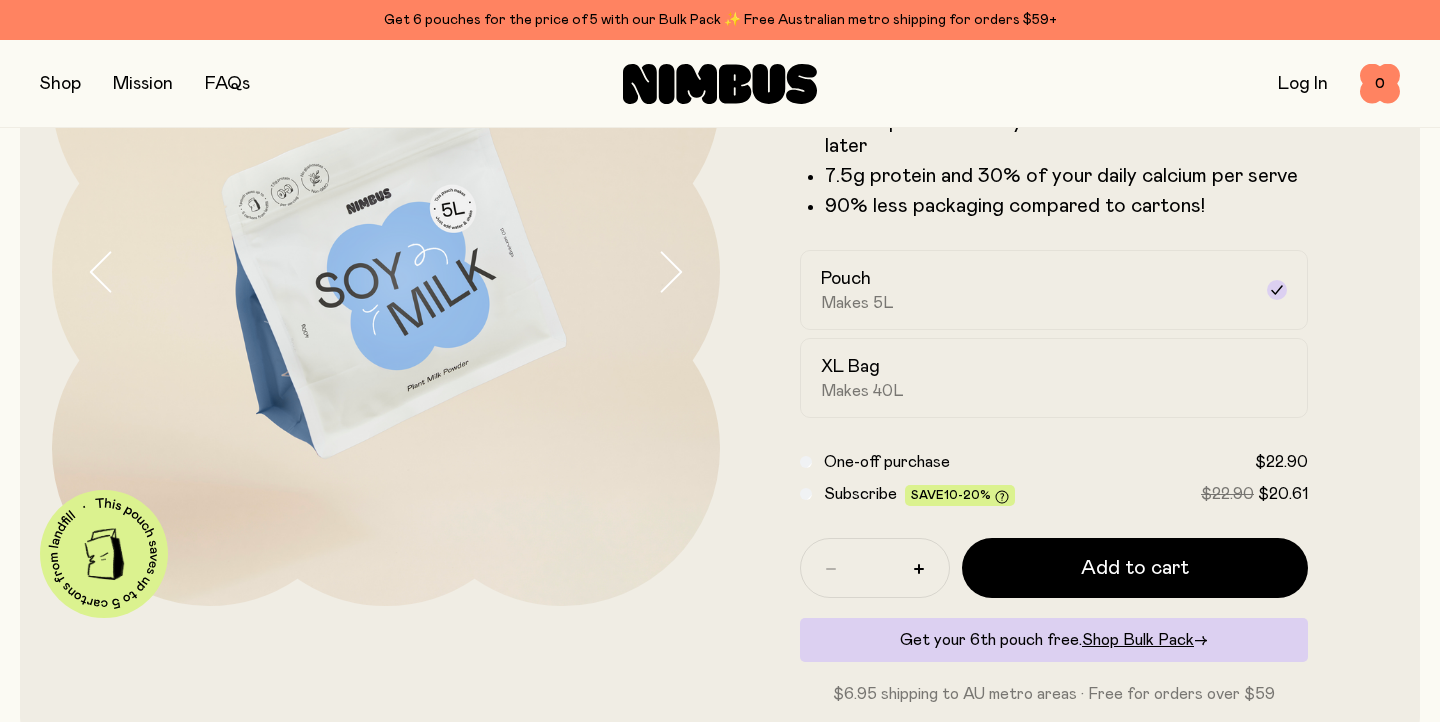 click on "XL Bag" at bounding box center [850, 367] 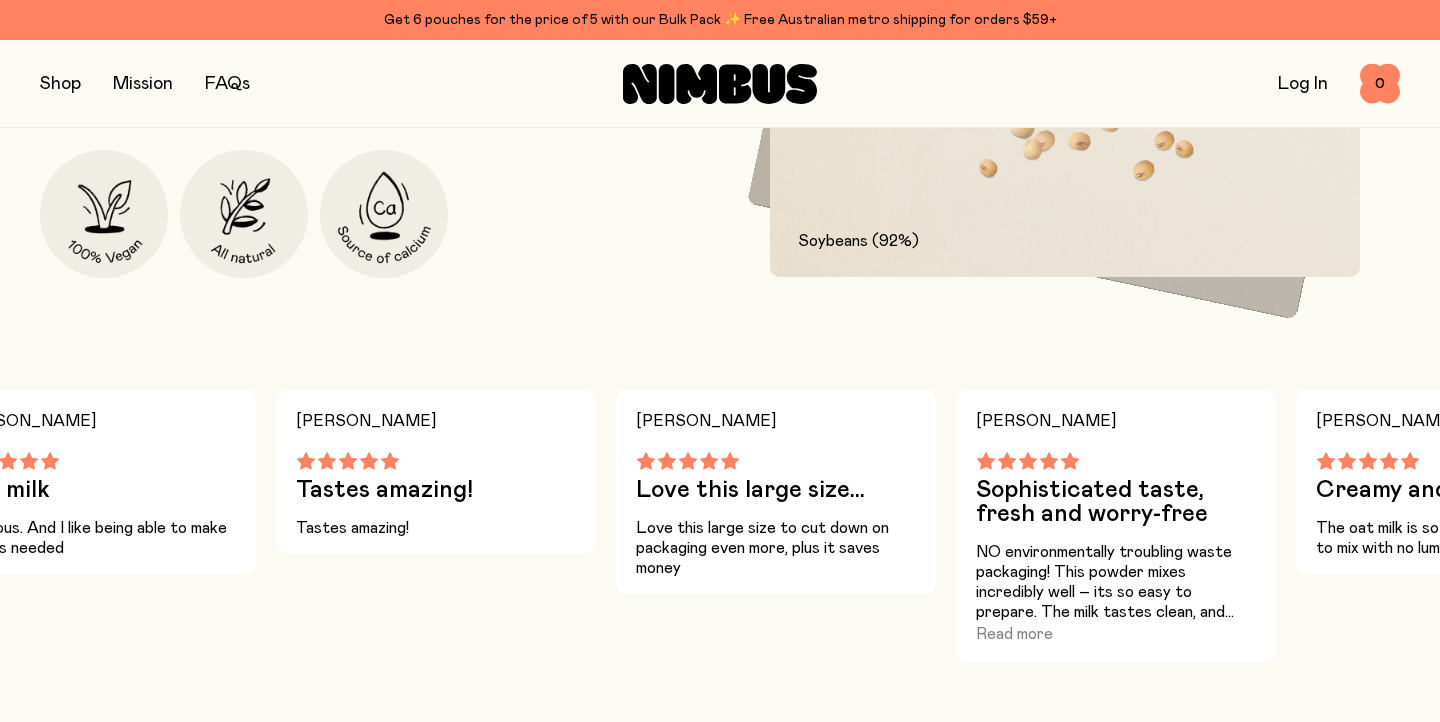 scroll, scrollTop: 1263, scrollLeft: 0, axis: vertical 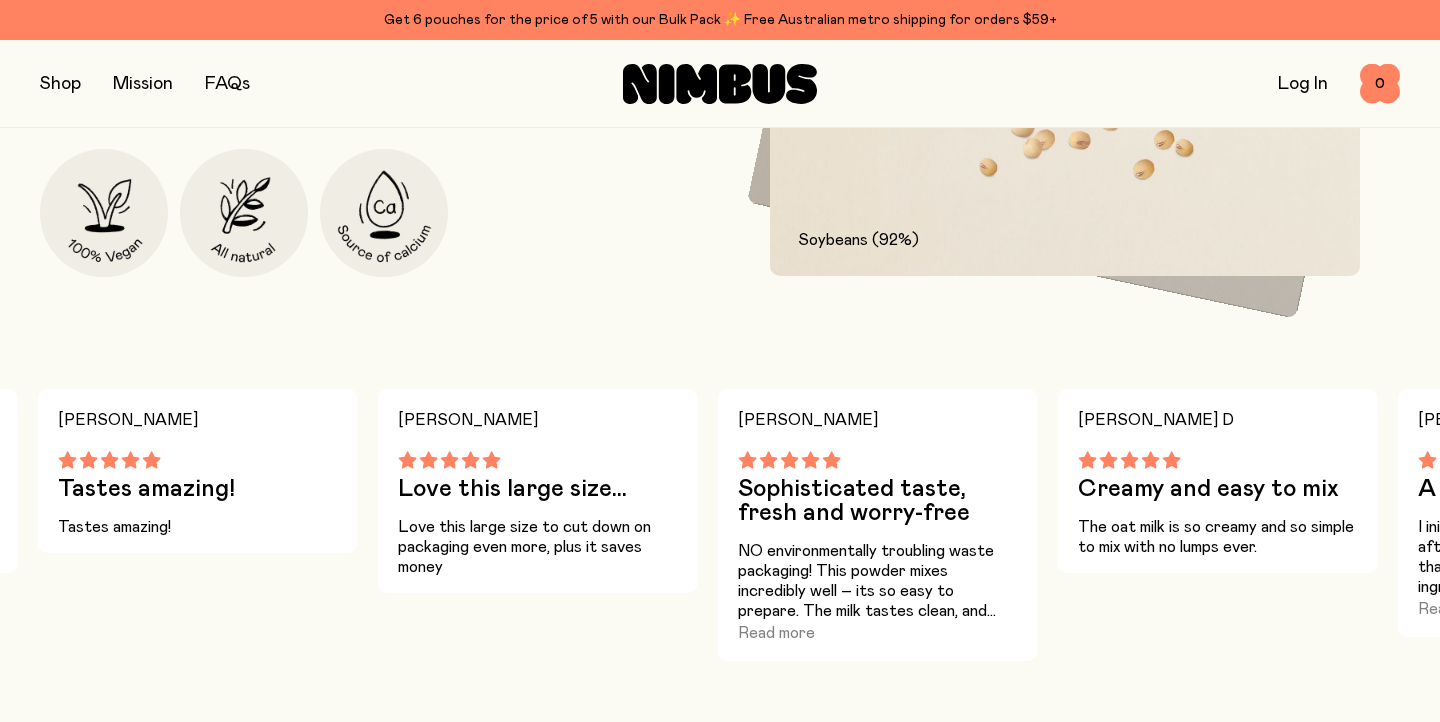click on "Read more" at bounding box center (776, 633) 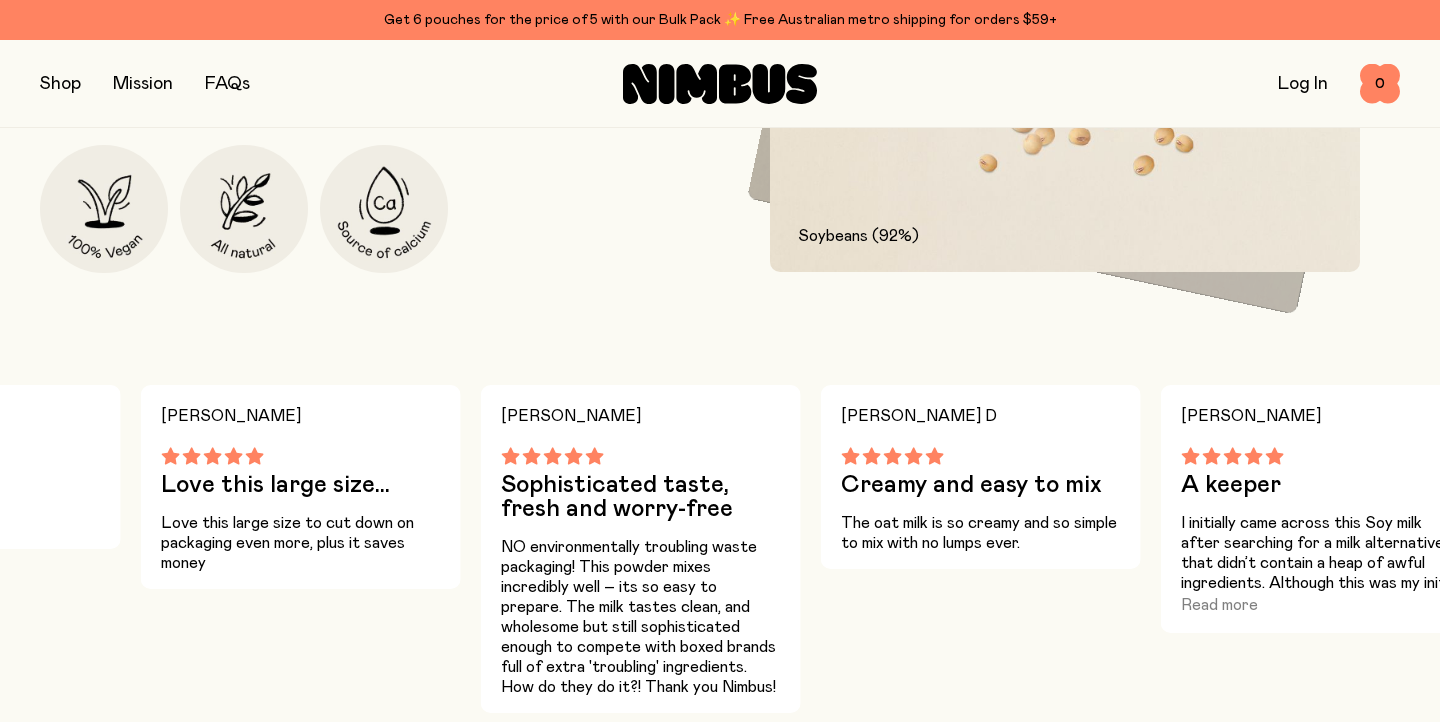 scroll, scrollTop: 1269, scrollLeft: 0, axis: vertical 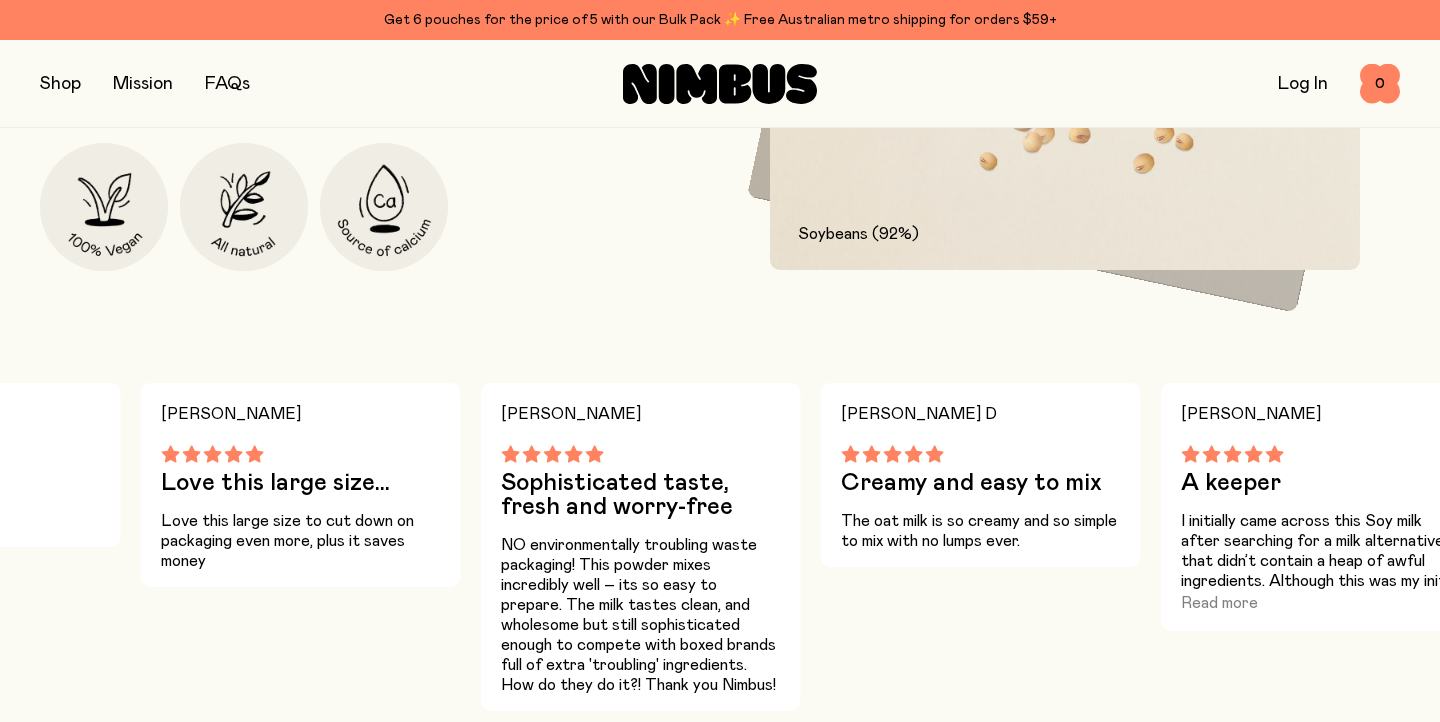 click on "Read more" at bounding box center (1219, 603) 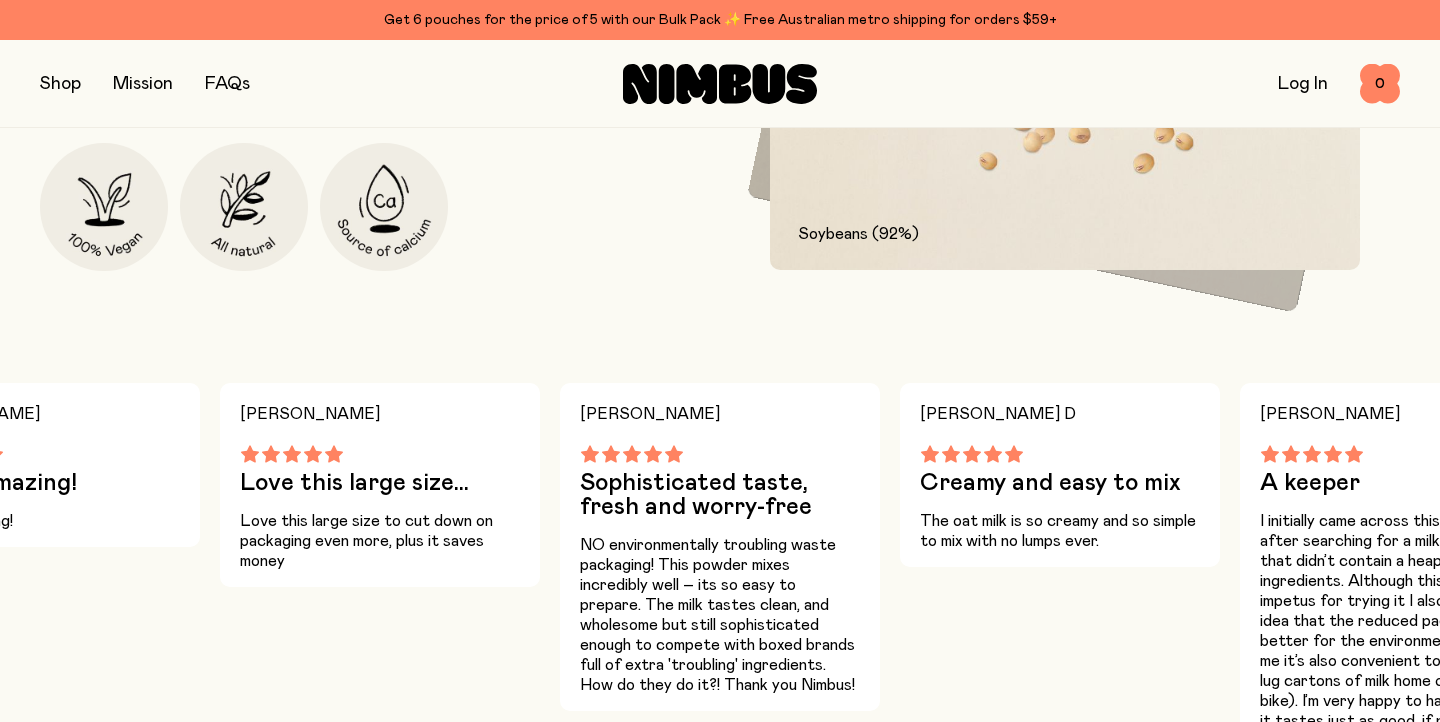 scroll, scrollTop: 1270, scrollLeft: 0, axis: vertical 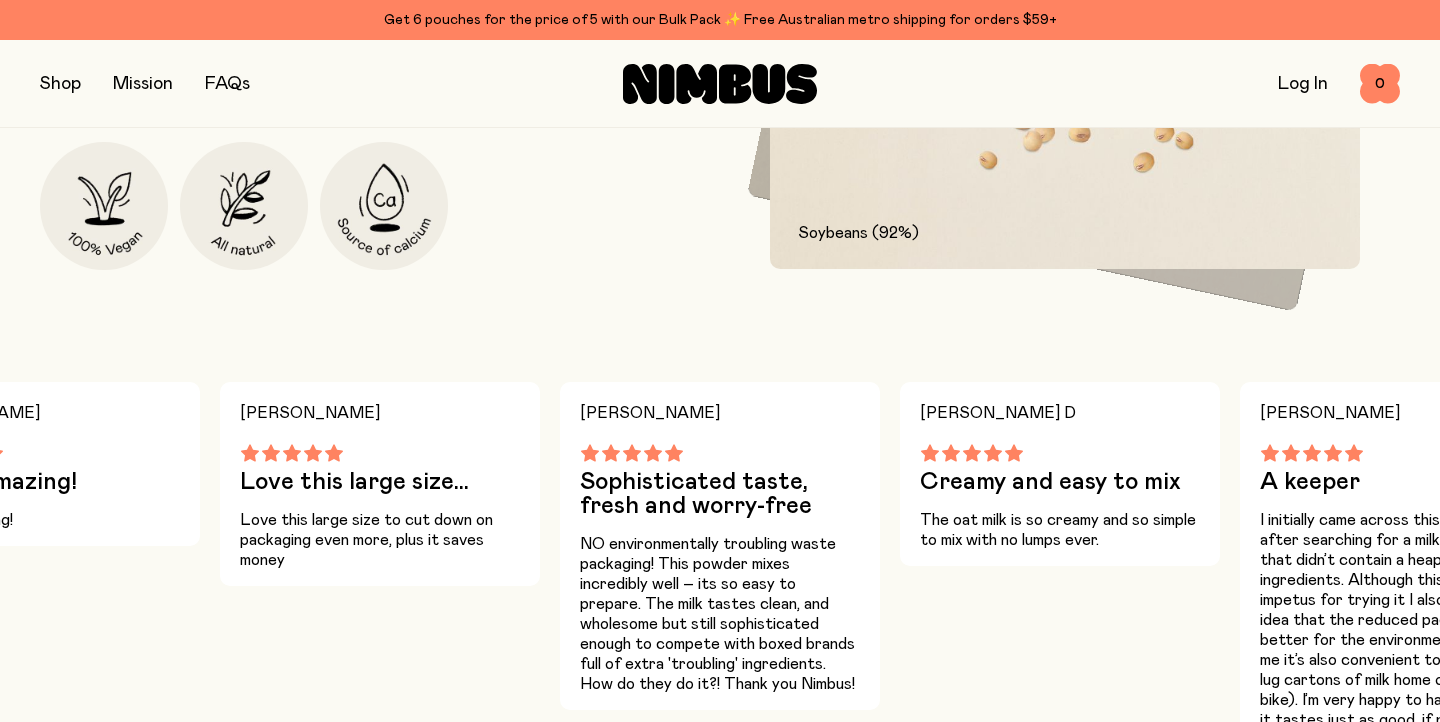 drag, startPoint x: 0, startPoint y: 0, endPoint x: 733, endPoint y: 482, distance: 877.2759 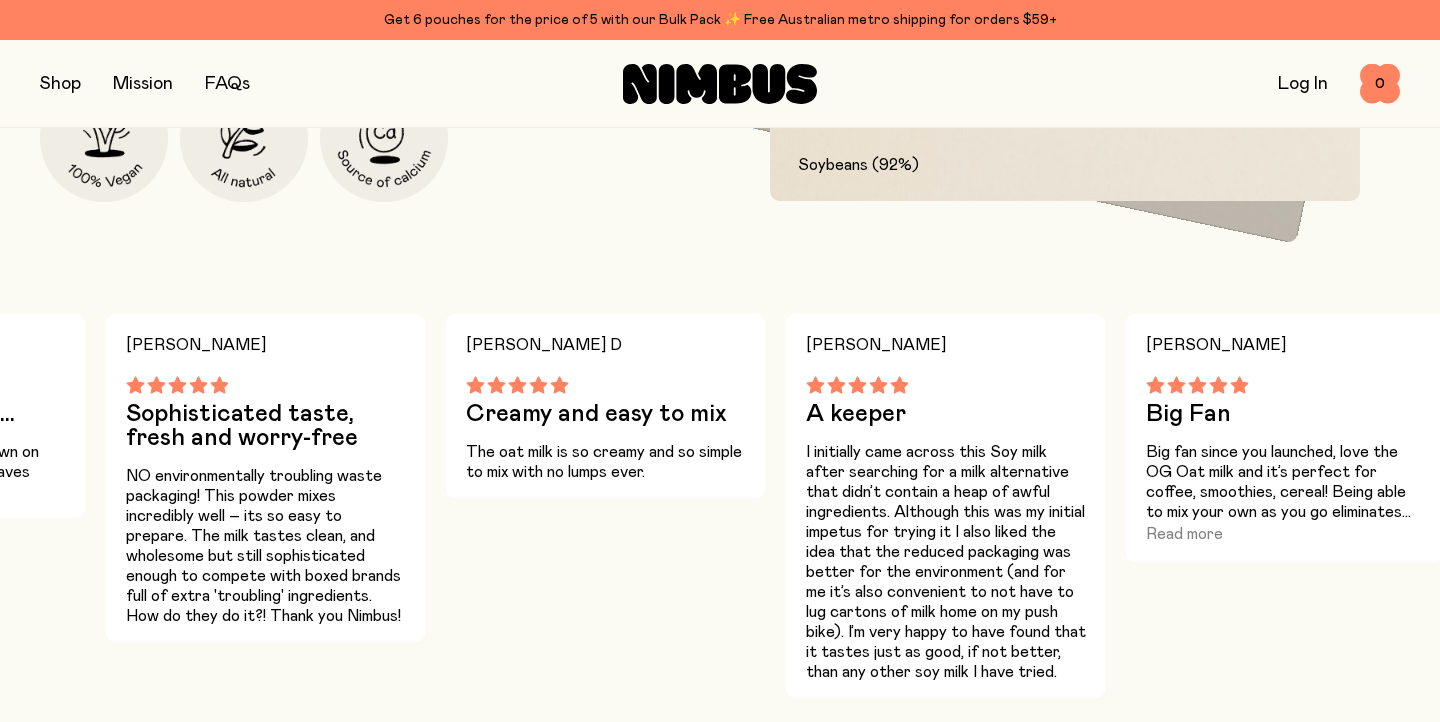 scroll, scrollTop: 1339, scrollLeft: 0, axis: vertical 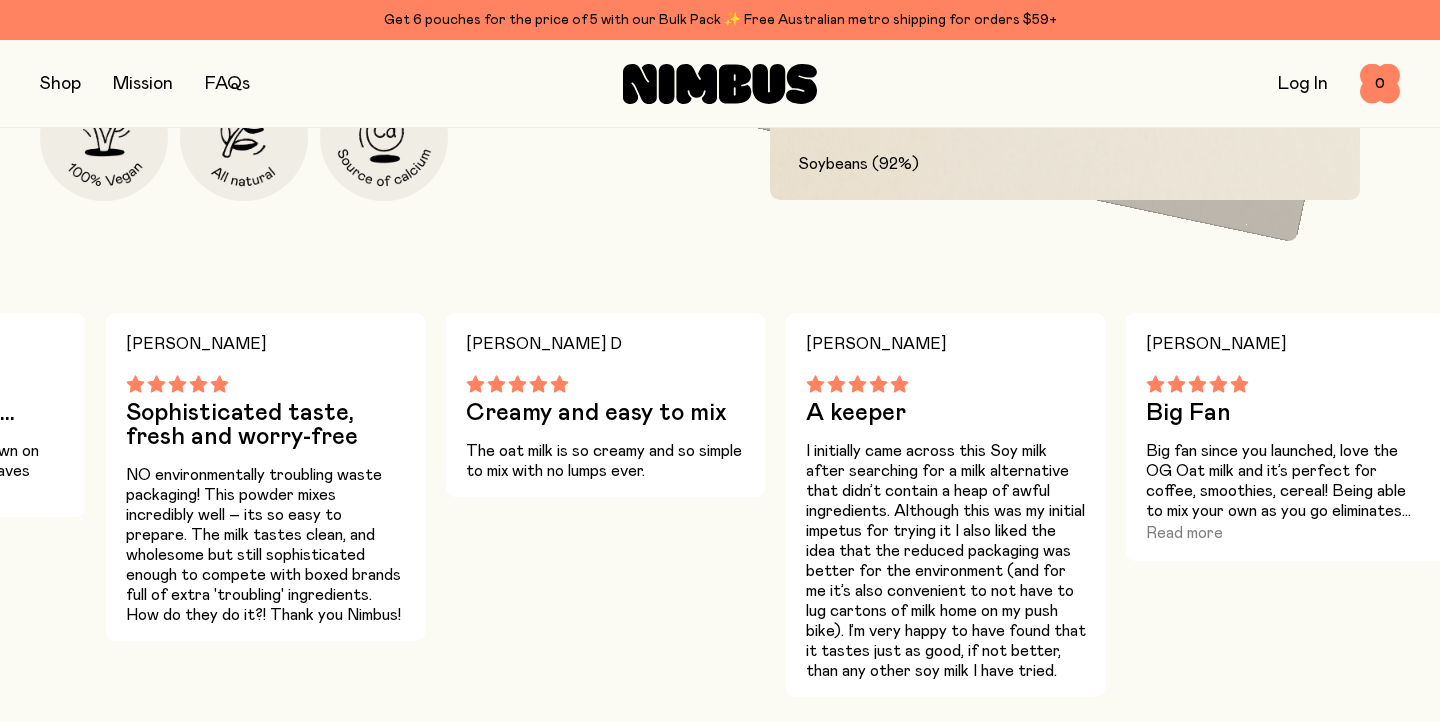 click on "Read more" at bounding box center (1184, 533) 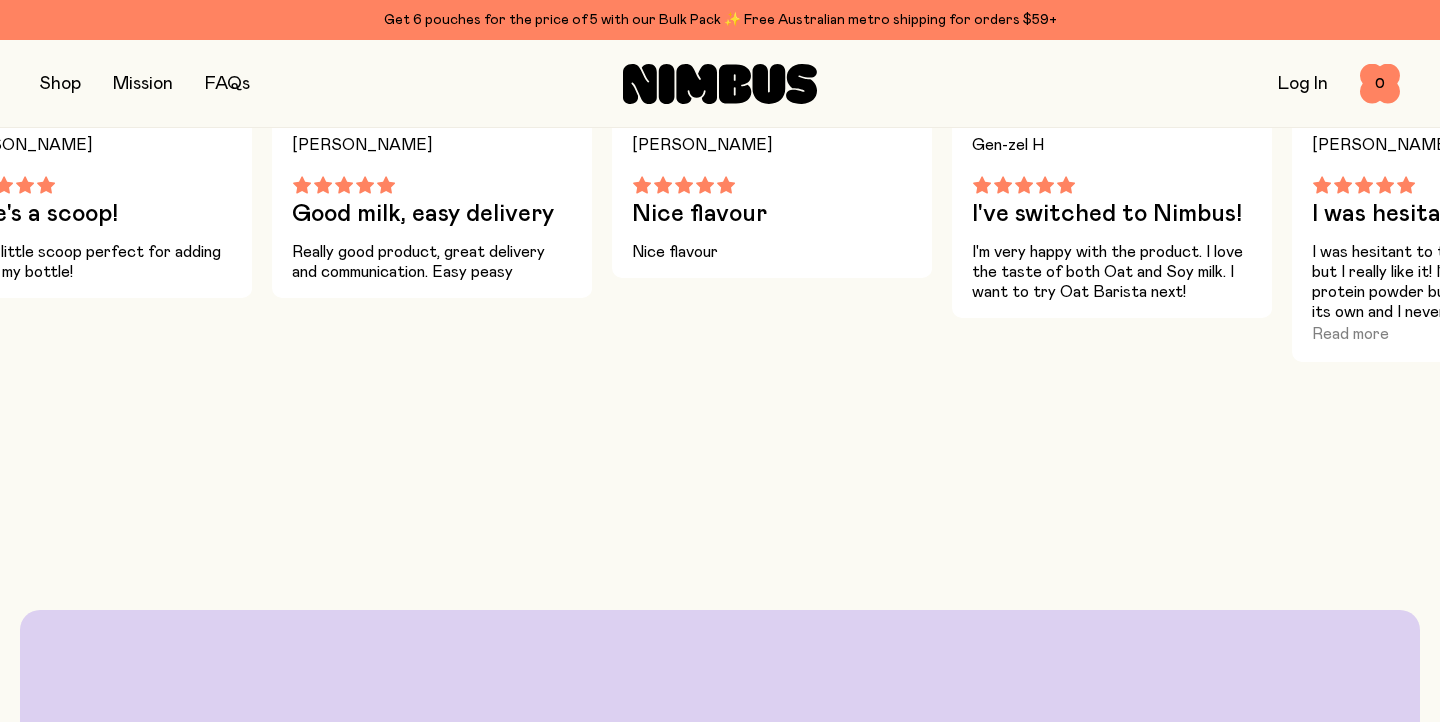 scroll, scrollTop: 1539, scrollLeft: 0, axis: vertical 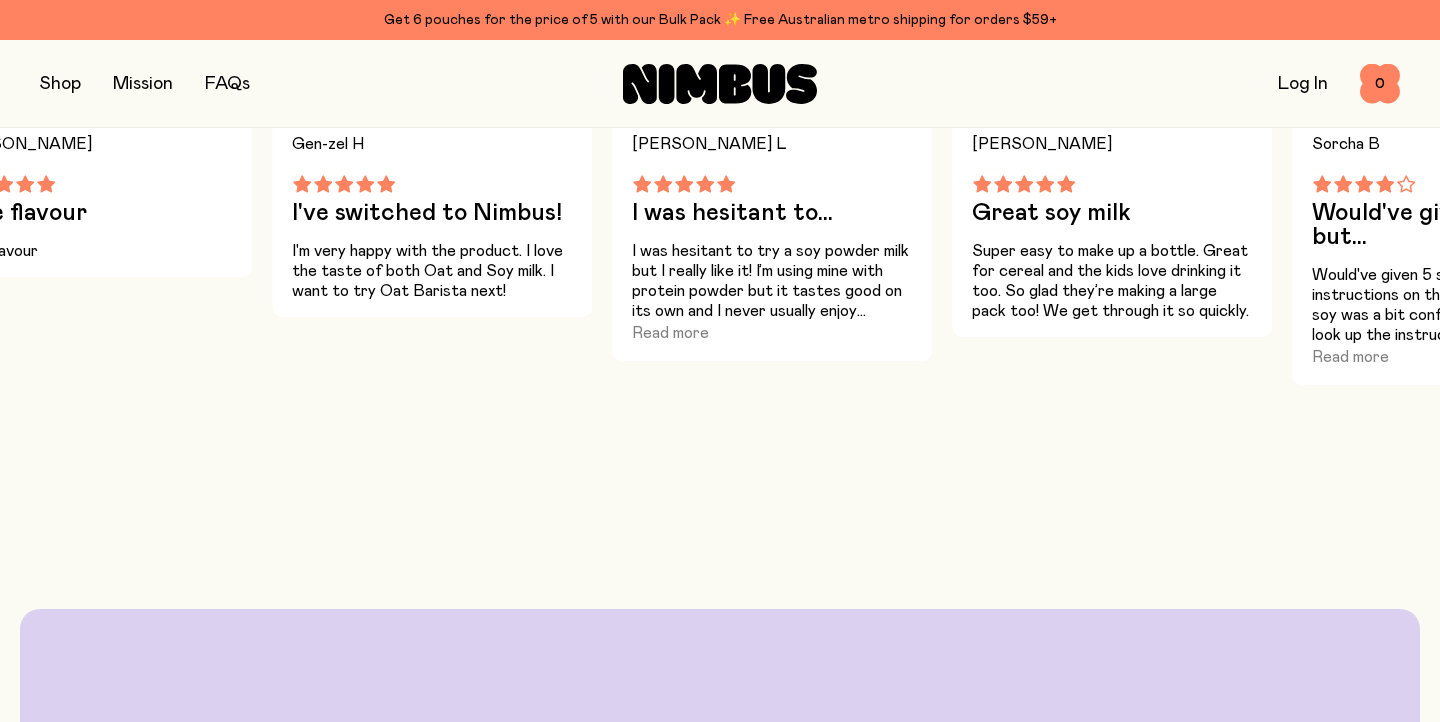 click on "Read more" at bounding box center [670, 333] 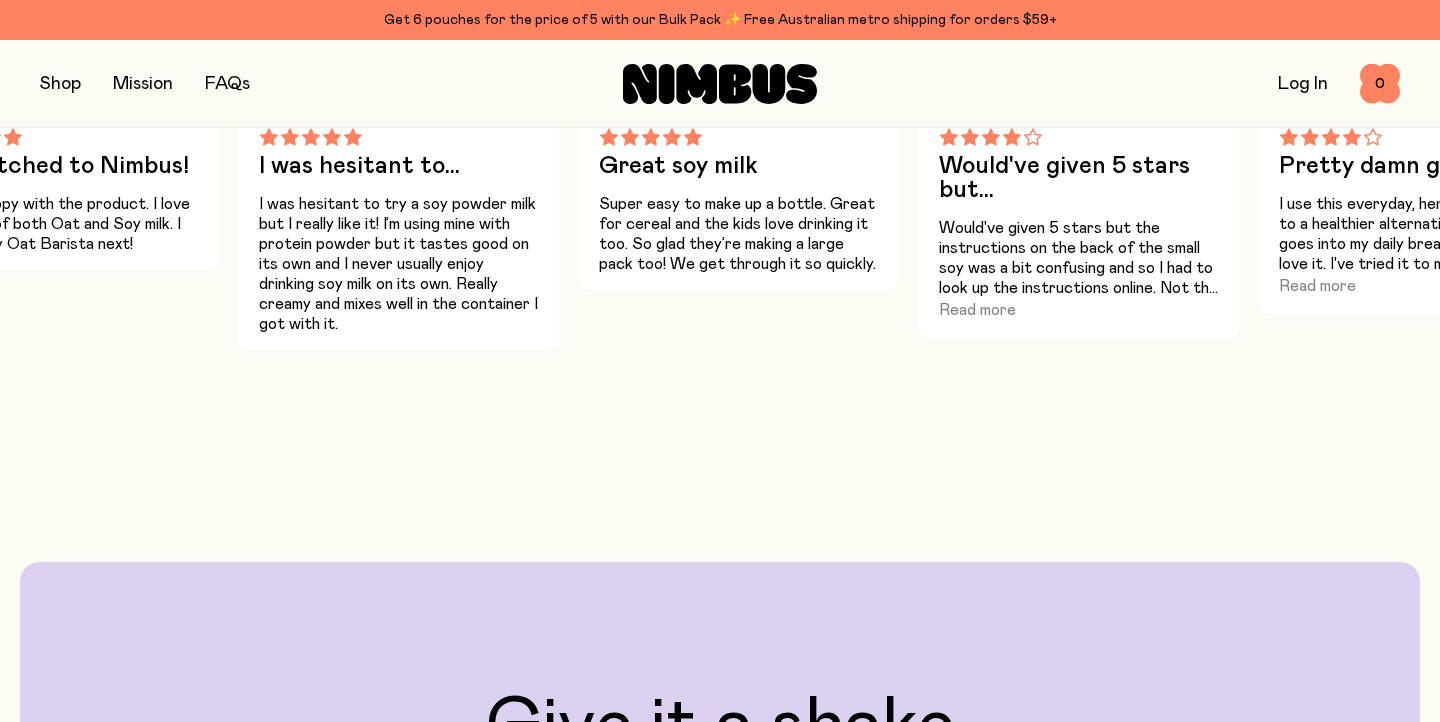 scroll, scrollTop: 1558, scrollLeft: 0, axis: vertical 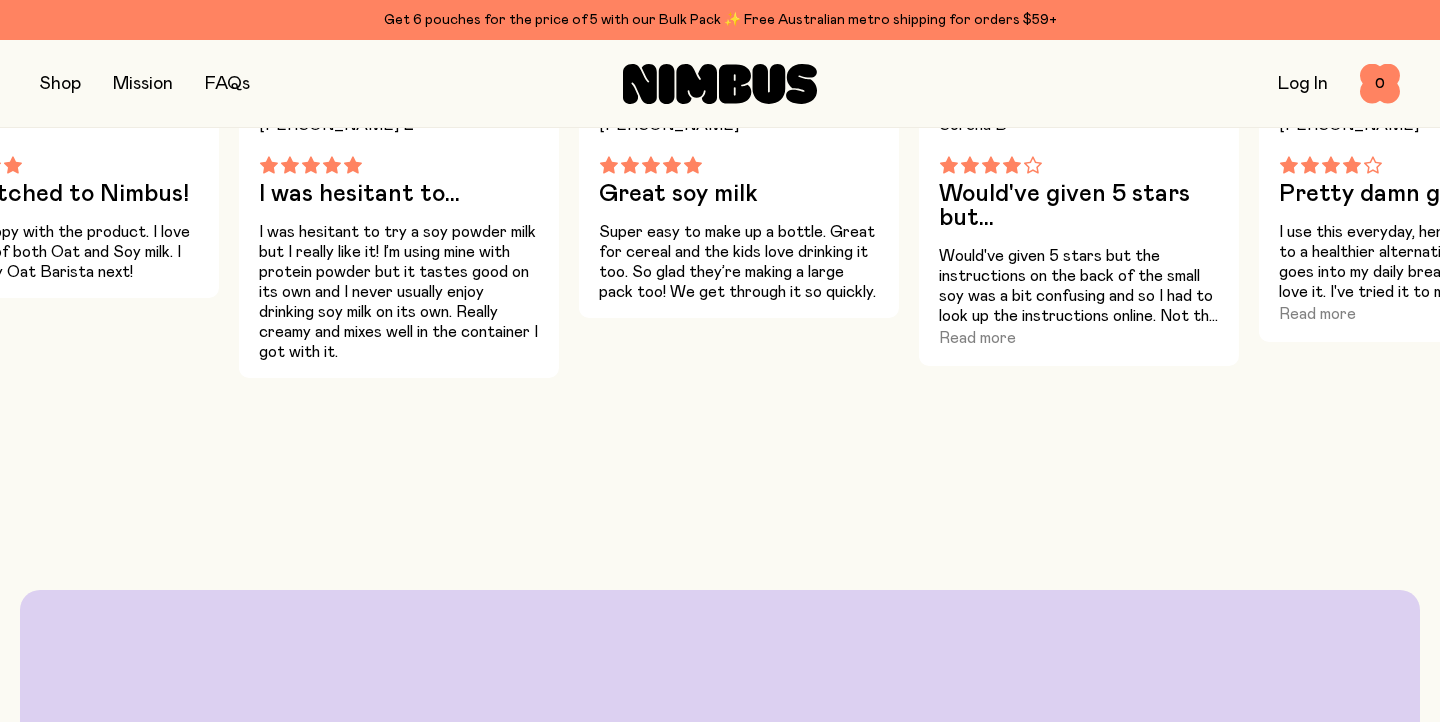 click on "Sorcha B Would've given 5 stars but... Would've given 5 stars but the instructions on the back of the small soy was a bit confusing and so I had to look up the instructions online. Not the worst thing in the world obvs. Great product!  Read more" at bounding box center (1079, 230) 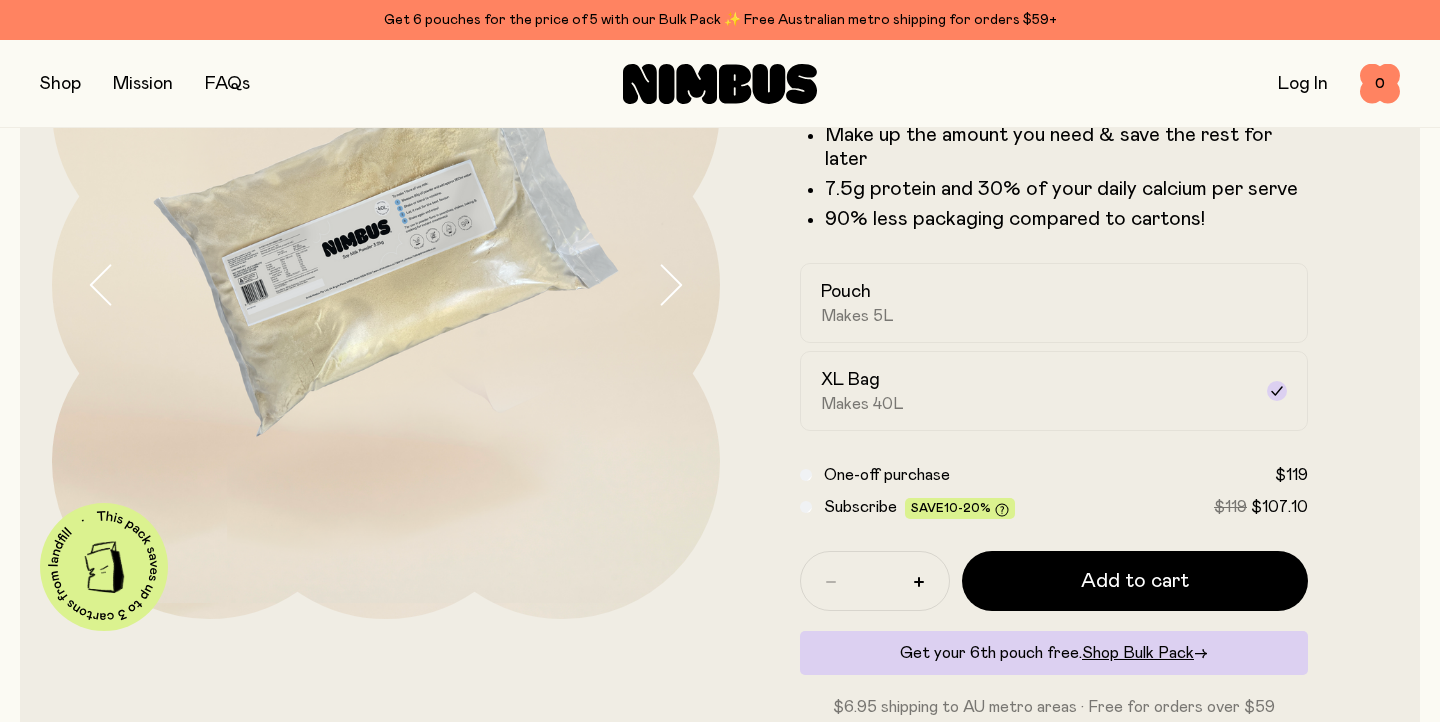 scroll, scrollTop: 257, scrollLeft: 0, axis: vertical 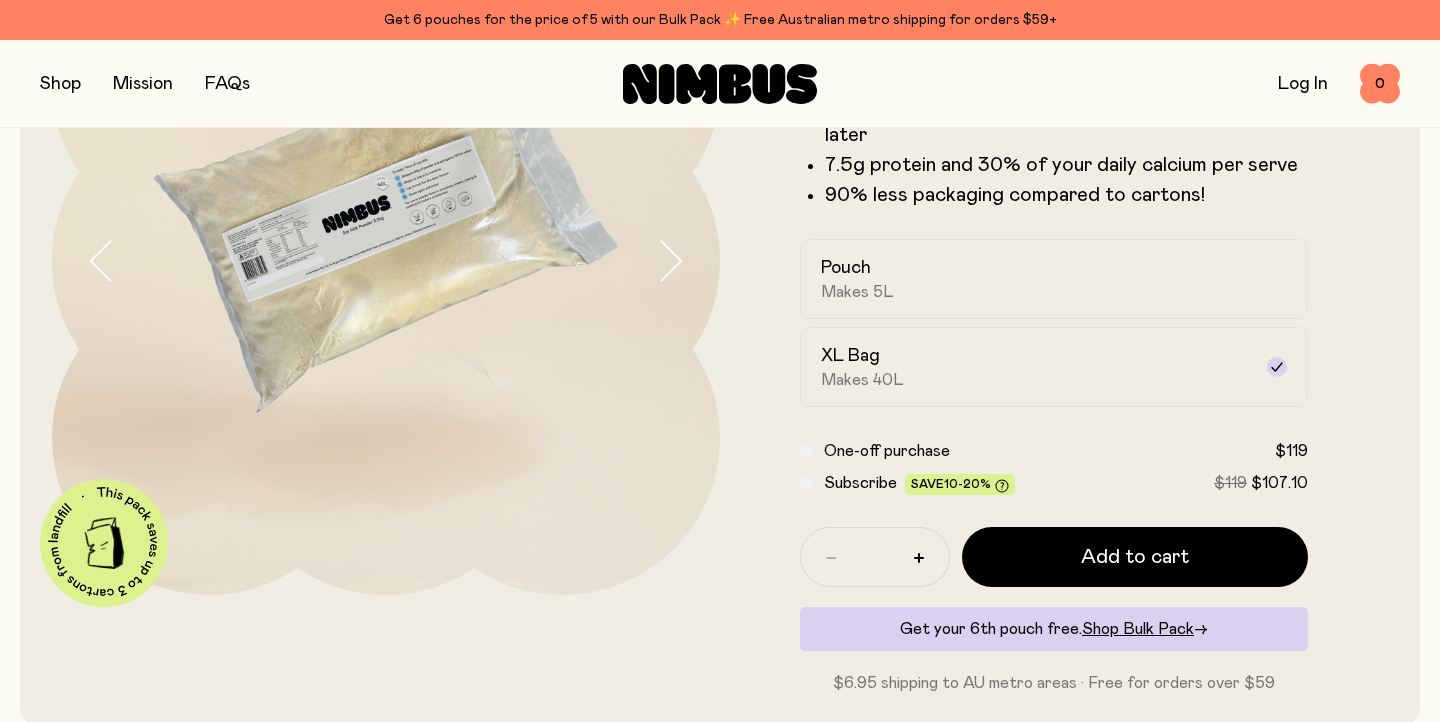 click on "Add to cart" at bounding box center [1135, 557] 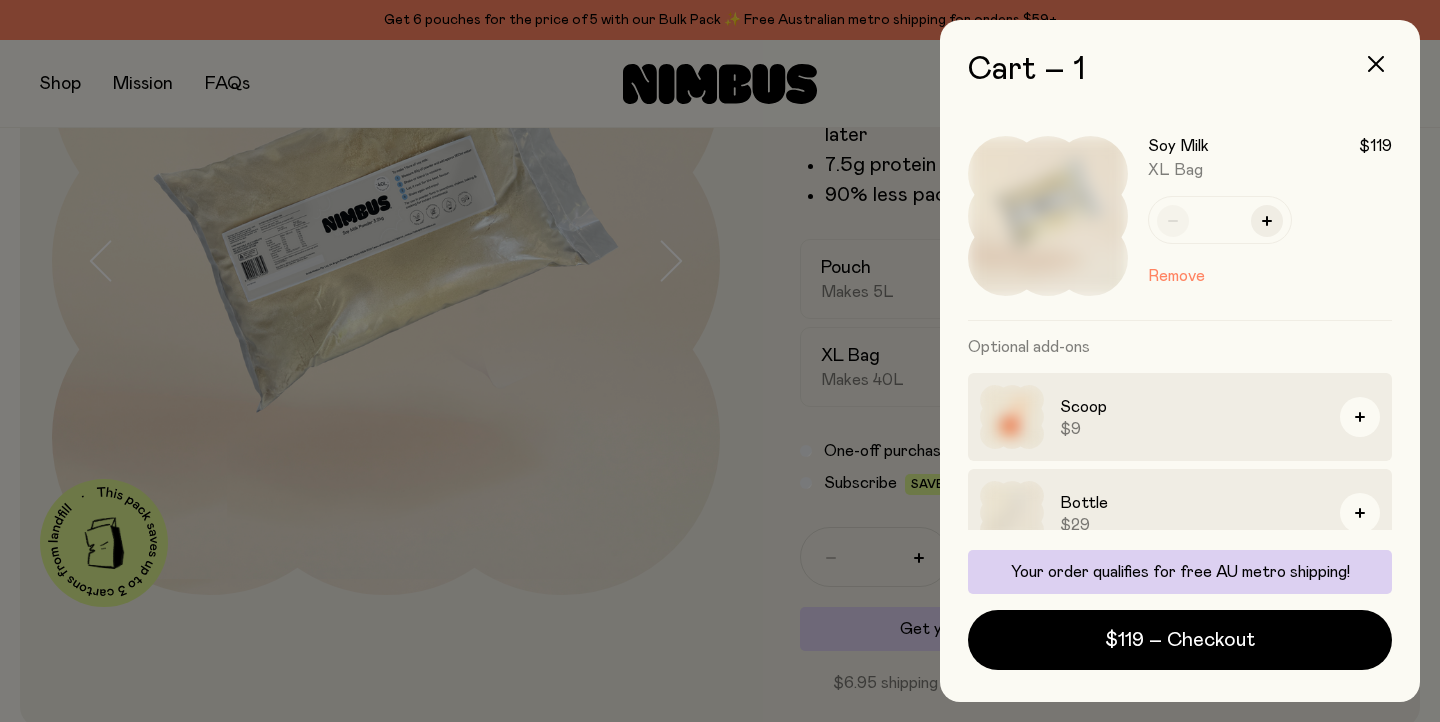 scroll, scrollTop: 0, scrollLeft: 0, axis: both 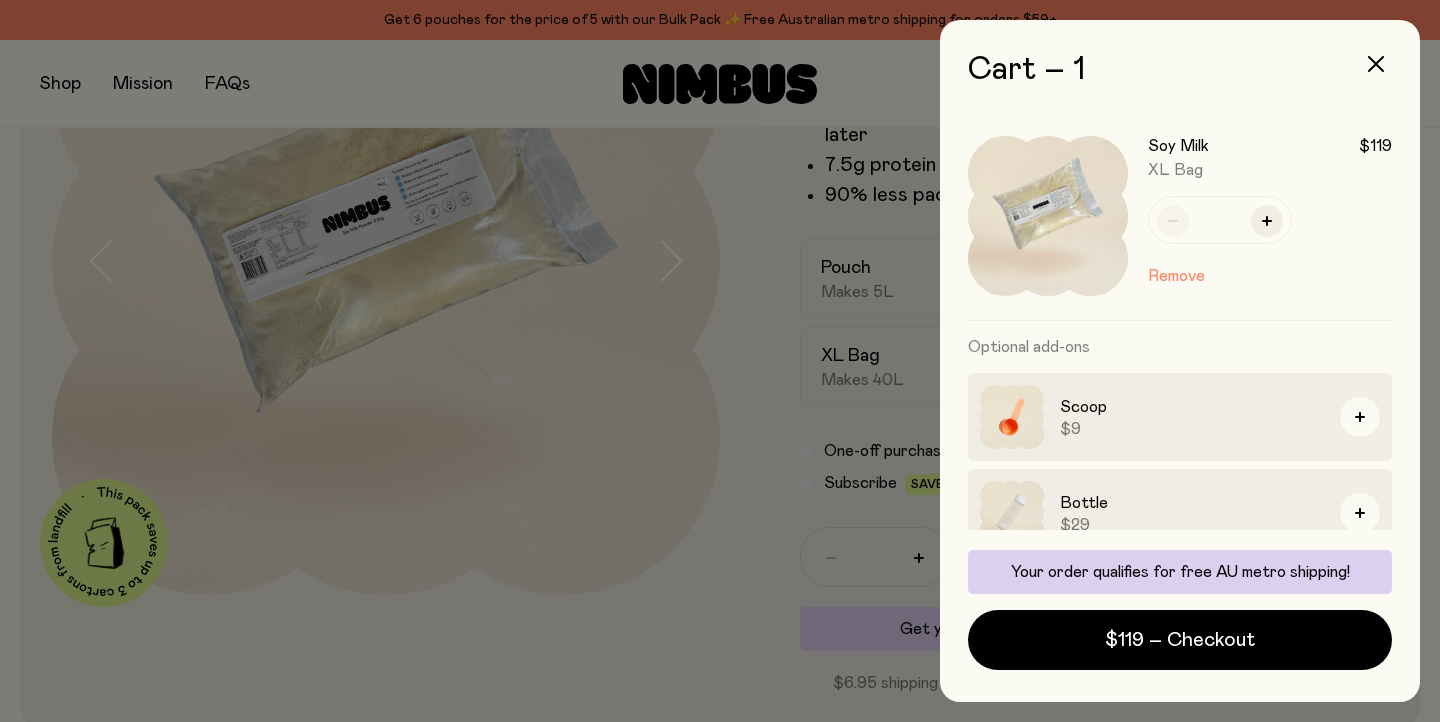 click 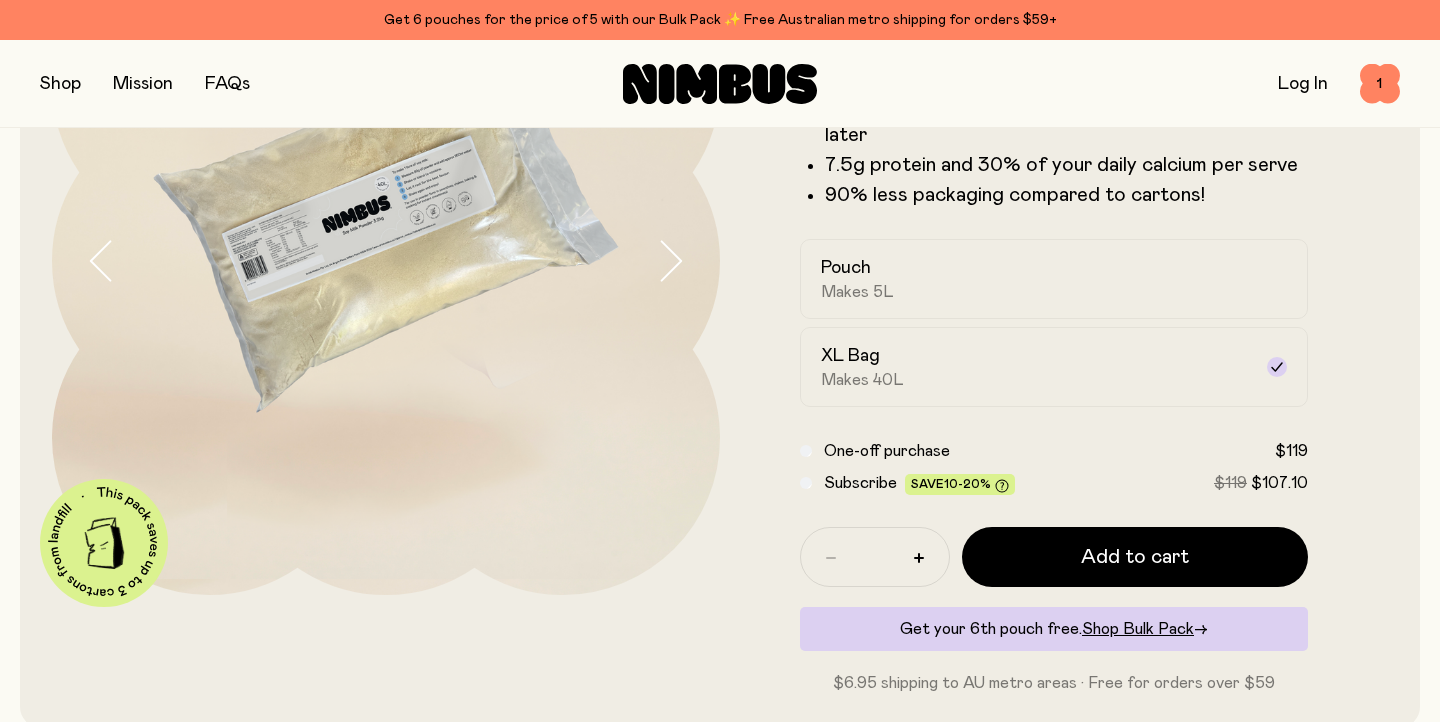 click on "Get your 6th pouch free.  Shop Bulk Pack  →" at bounding box center (1054, 629) 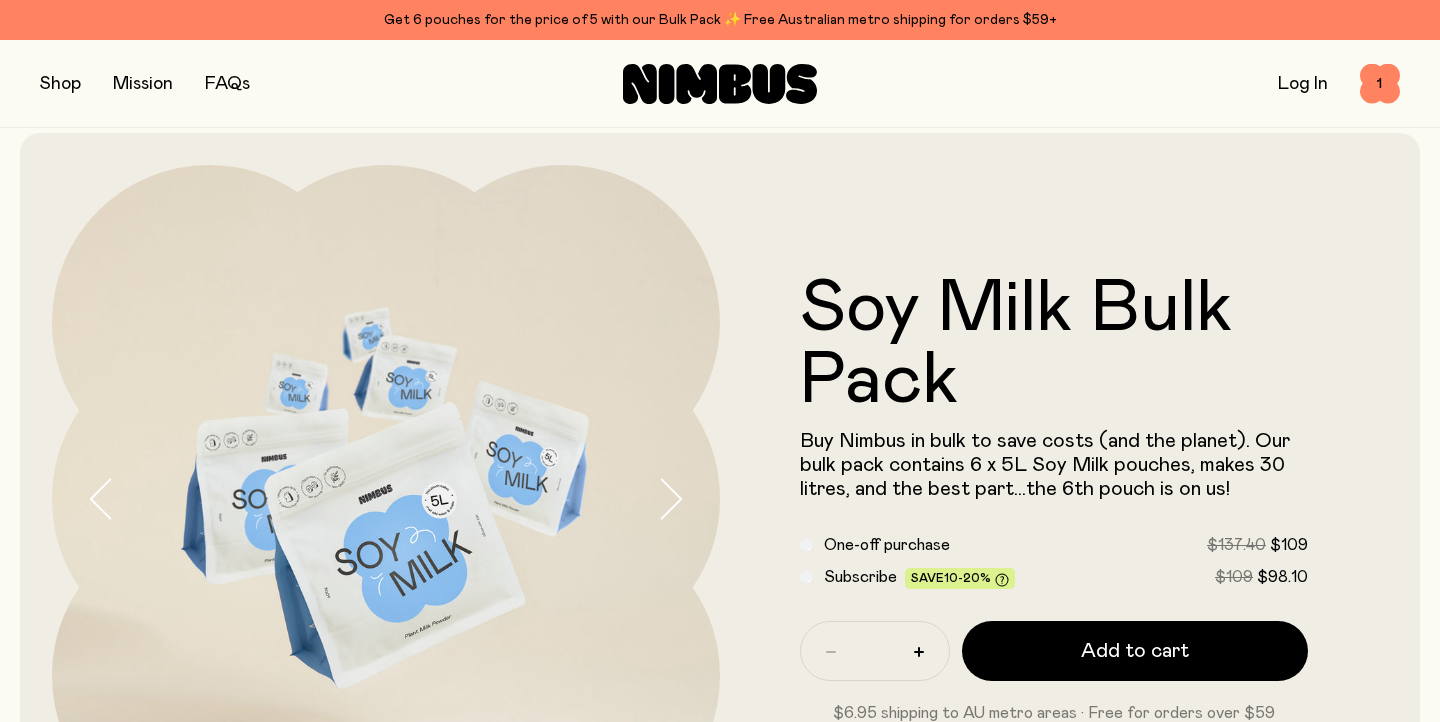 scroll, scrollTop: 0, scrollLeft: 0, axis: both 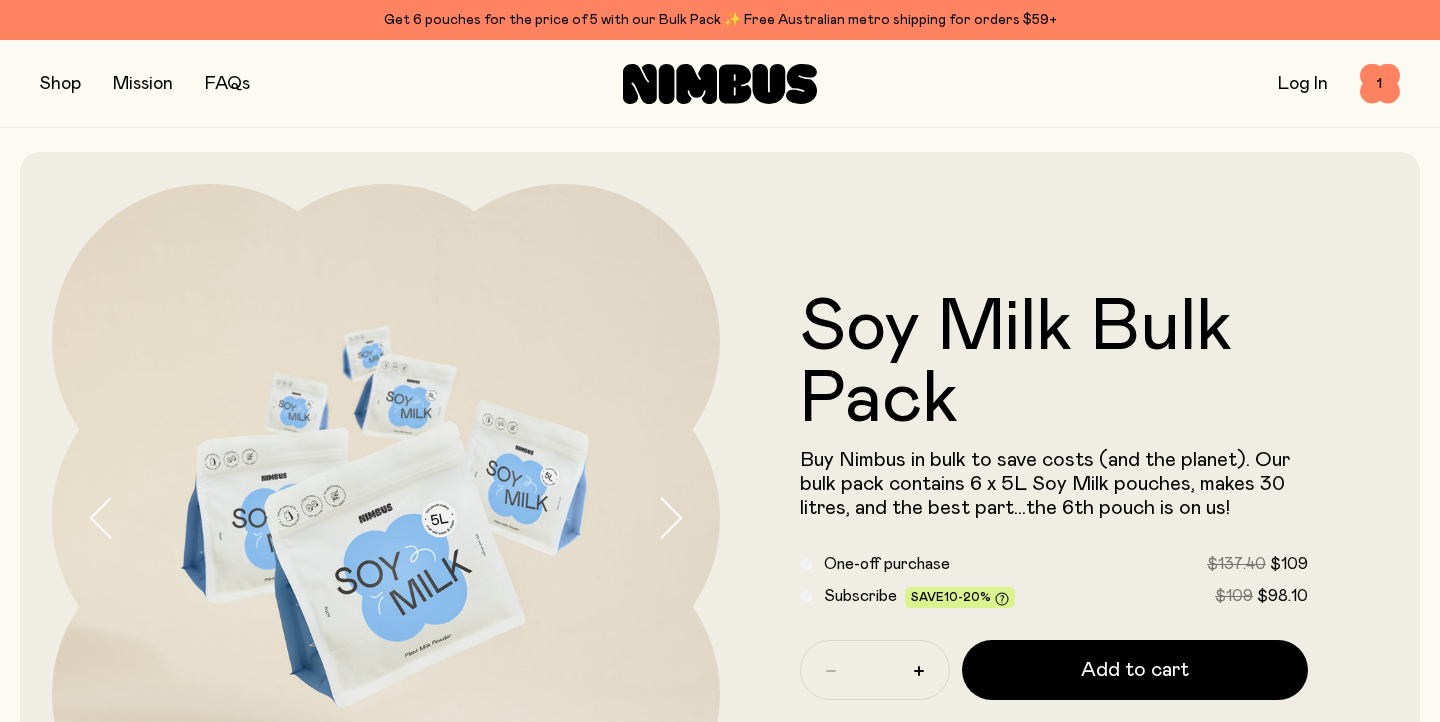 click at bounding box center (60, 84) 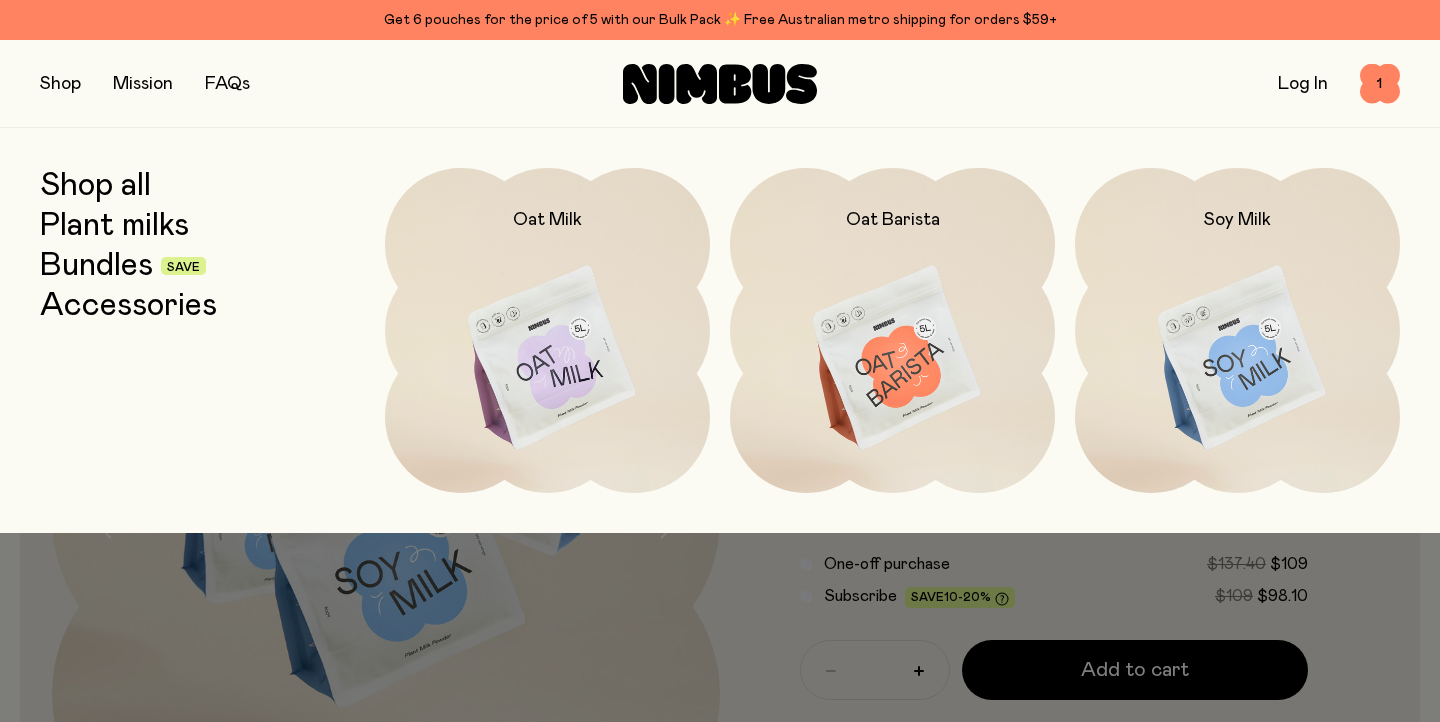 click at bounding box center [892, 359] 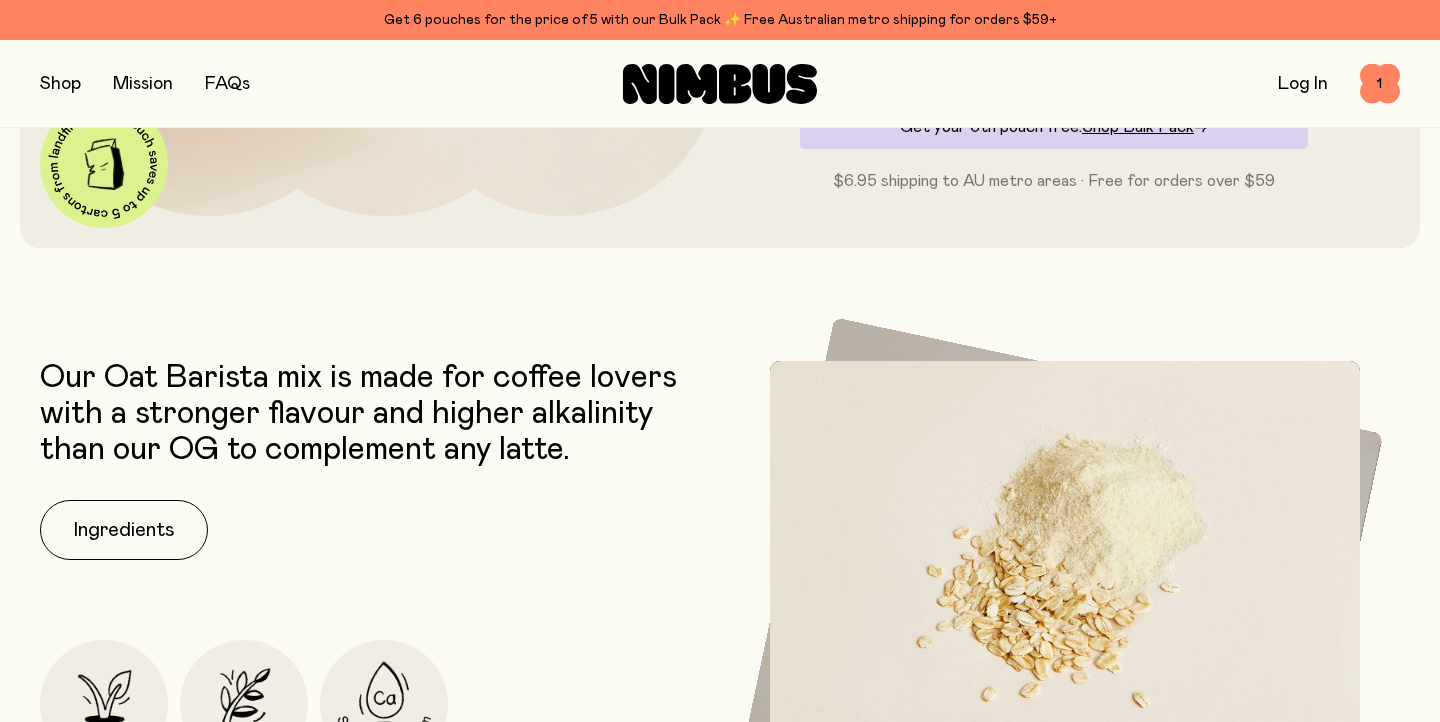 scroll, scrollTop: 795, scrollLeft: 0, axis: vertical 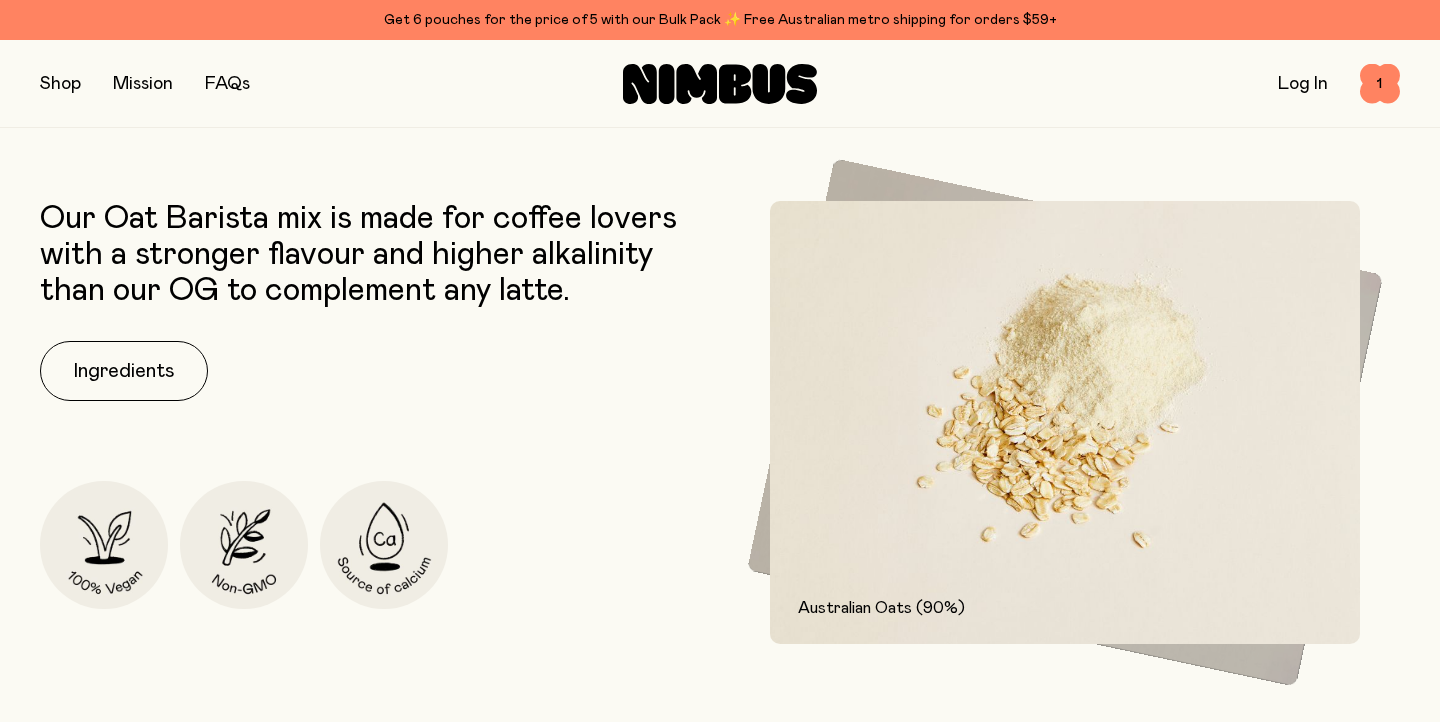 click on "Ingredients" at bounding box center [124, 371] 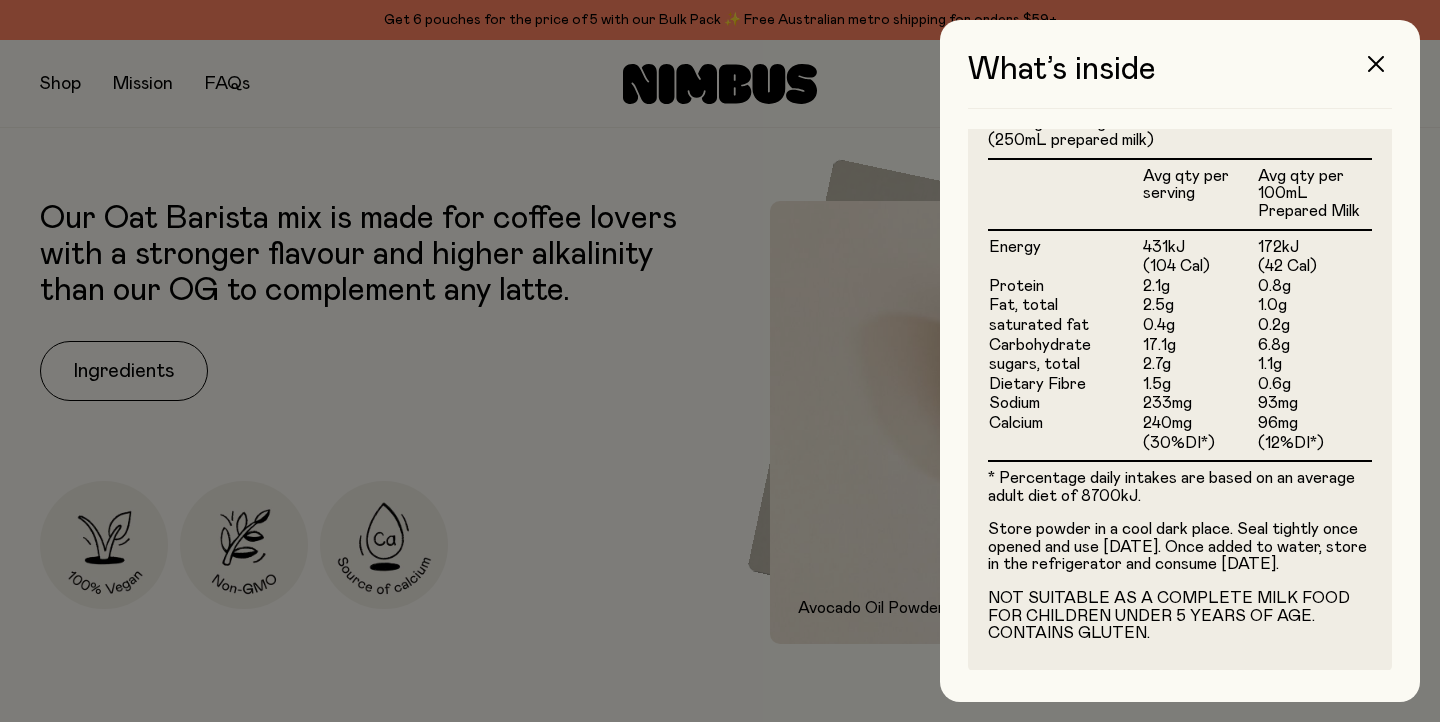 scroll, scrollTop: 663, scrollLeft: 0, axis: vertical 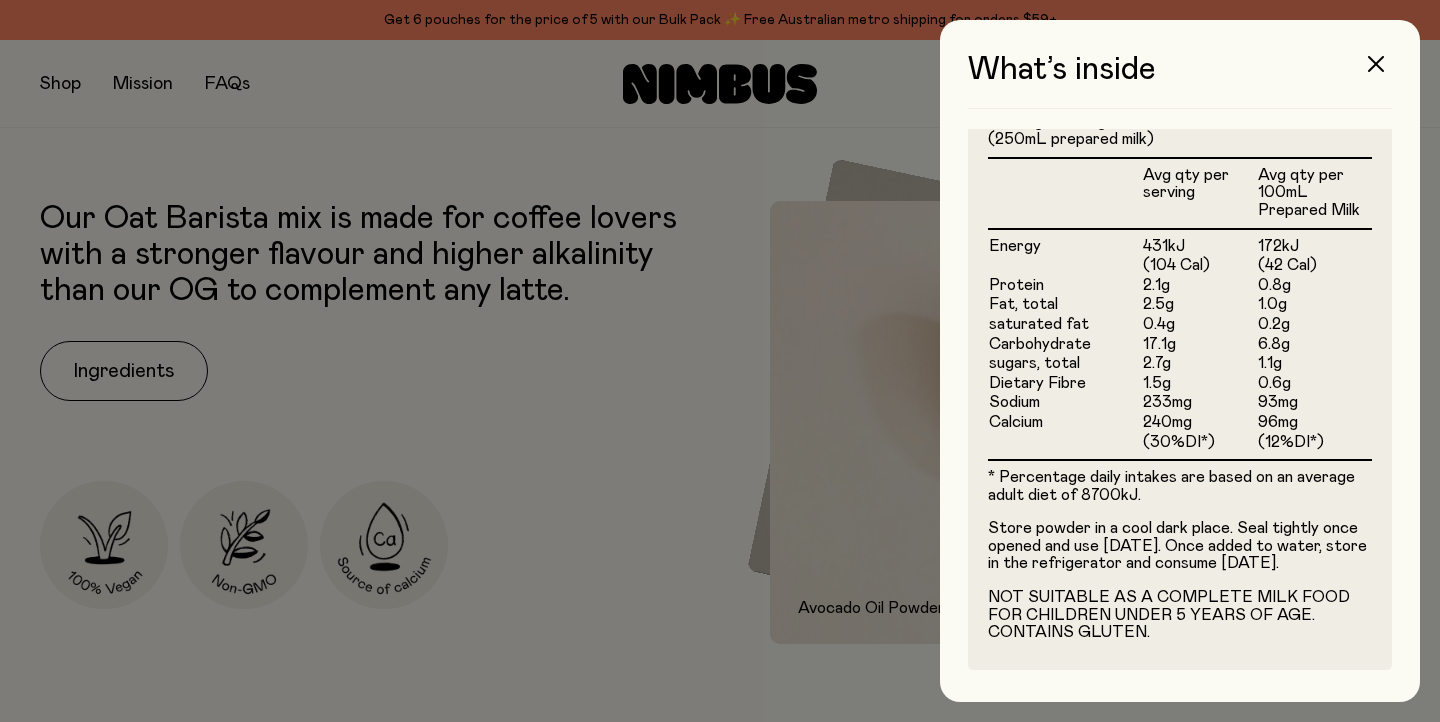 click 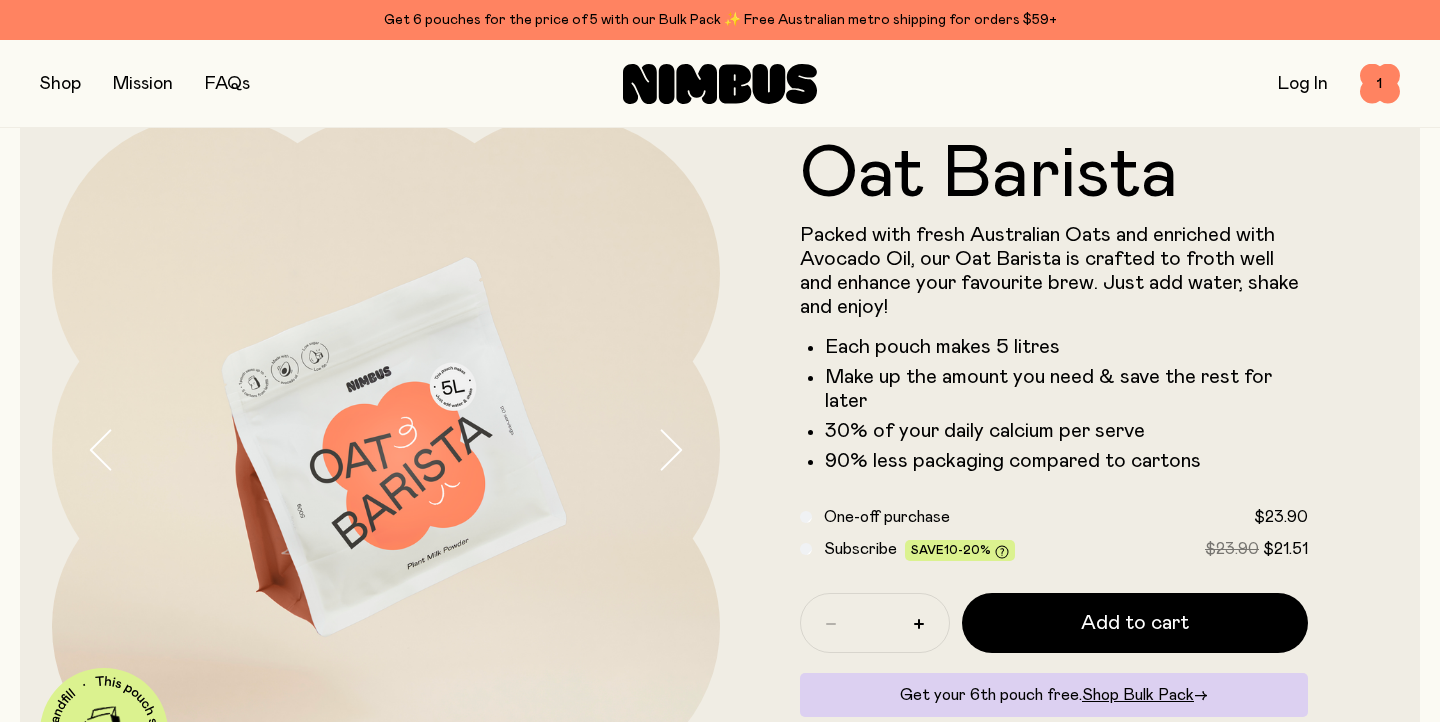 scroll, scrollTop: 0, scrollLeft: 0, axis: both 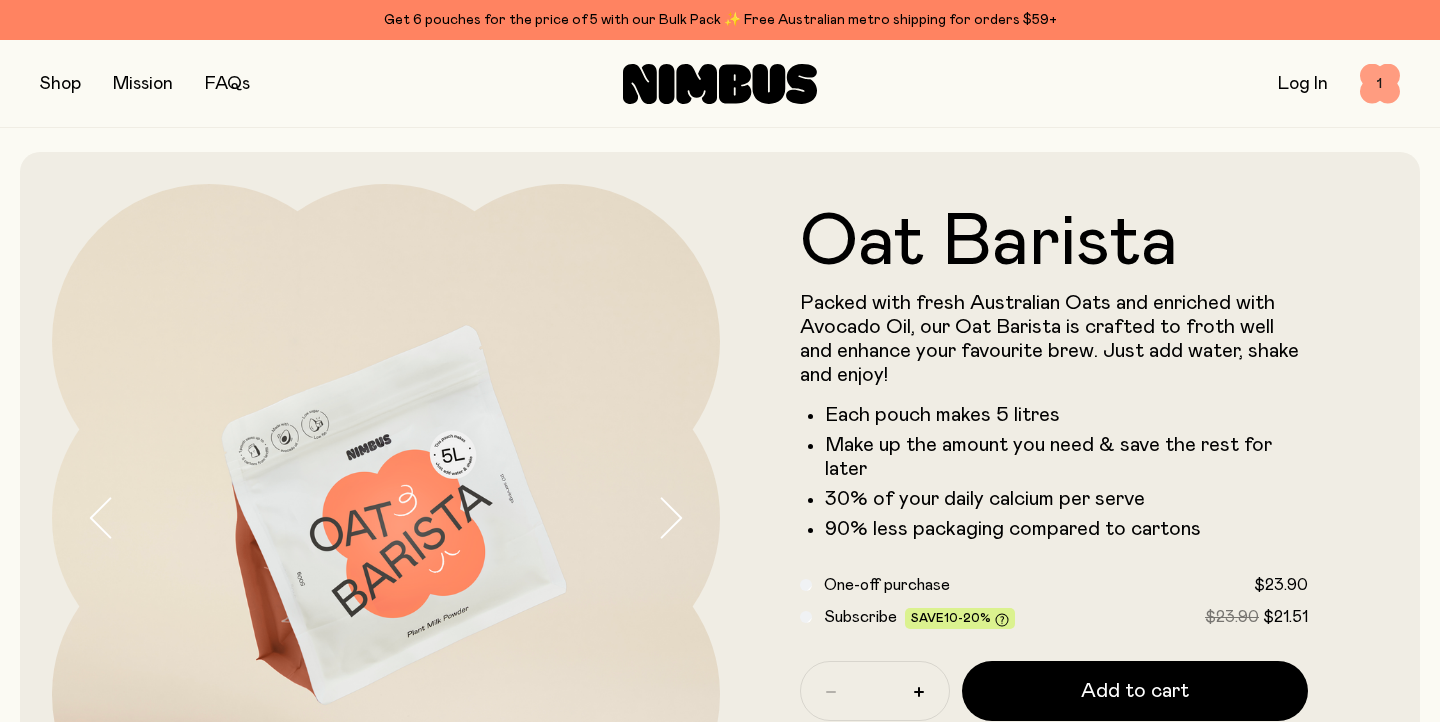 click on "1" at bounding box center (1380, 84) 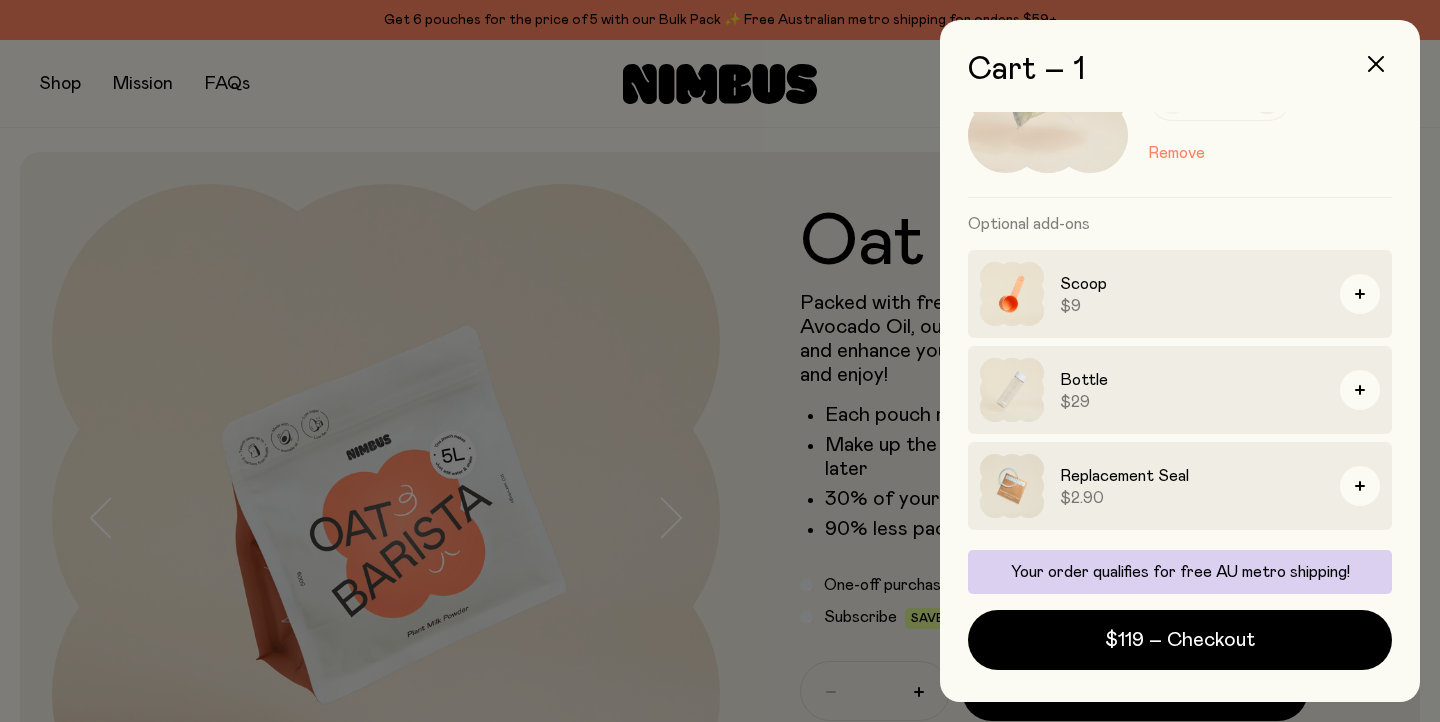 scroll, scrollTop: 0, scrollLeft: 0, axis: both 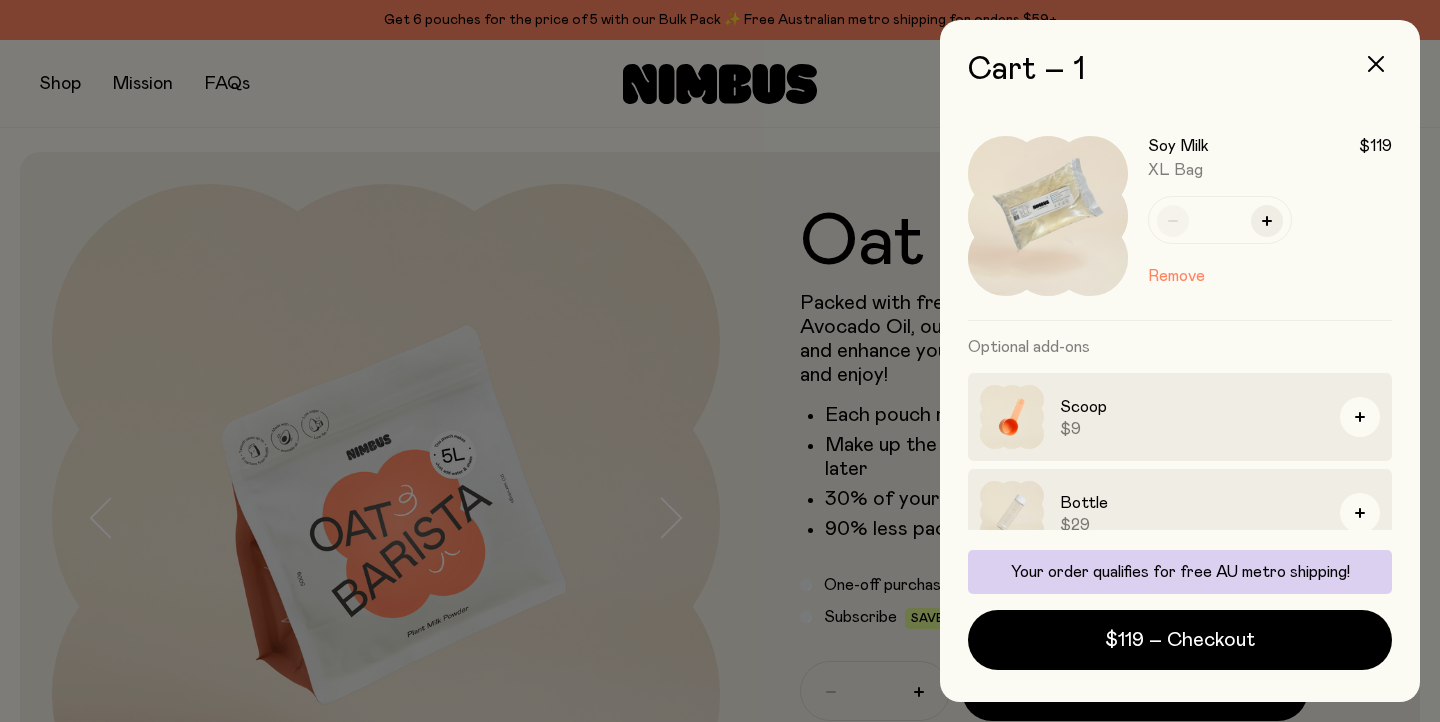 click at bounding box center [720, 361] 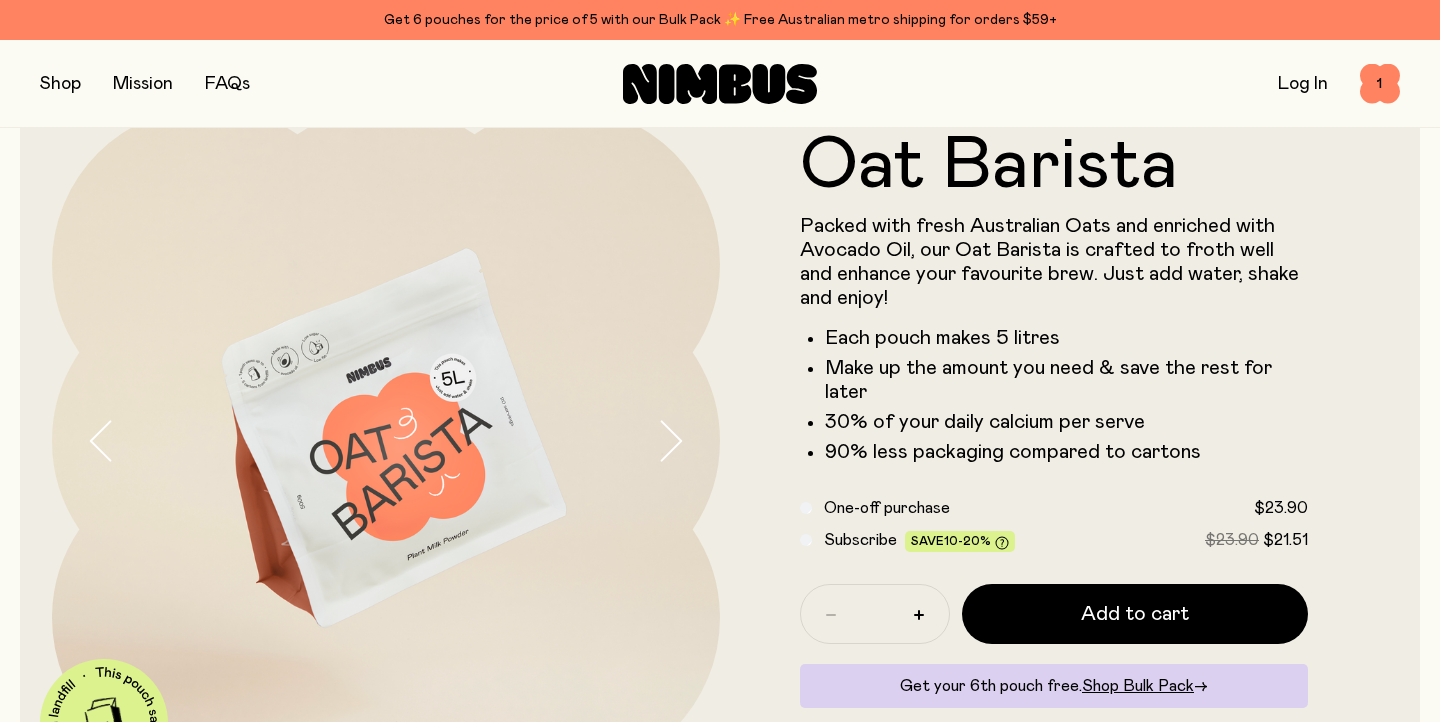 scroll, scrollTop: 0, scrollLeft: 0, axis: both 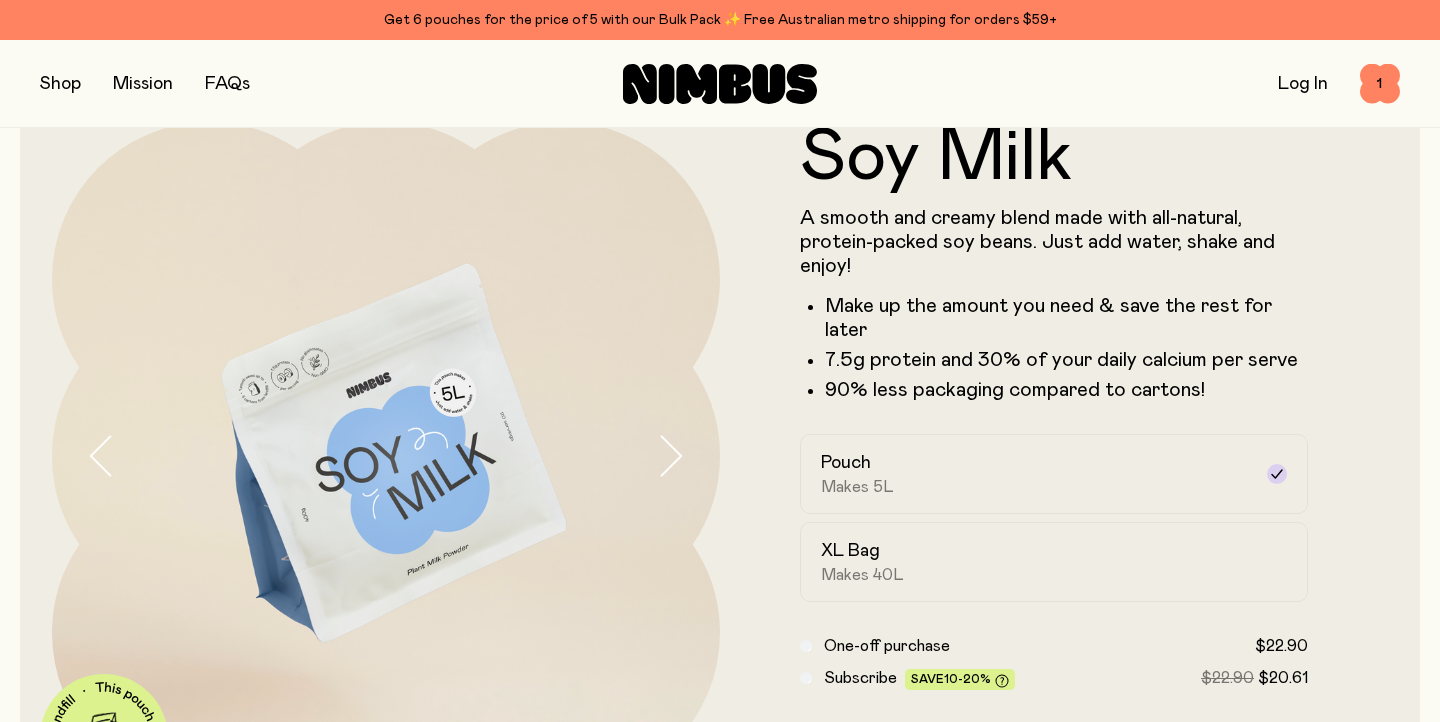 click at bounding box center [60, 84] 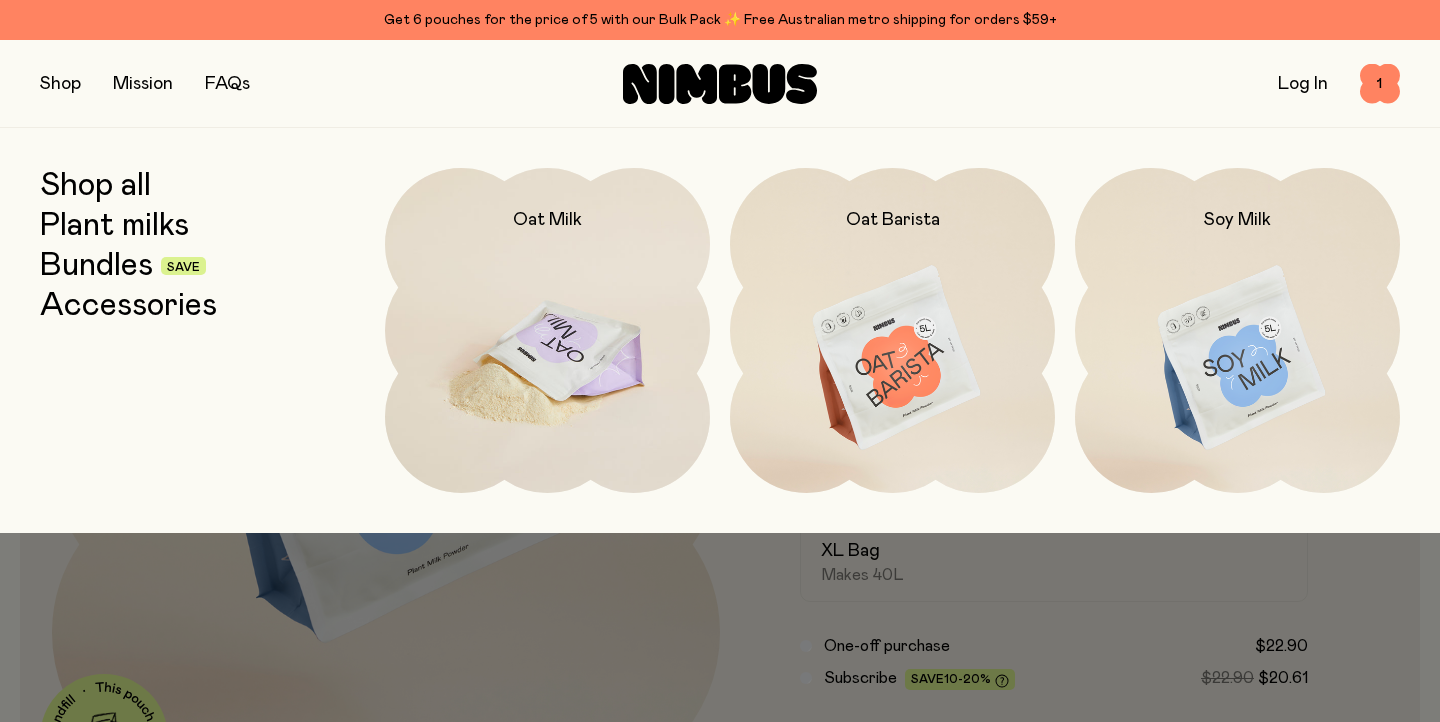 click at bounding box center (547, 359) 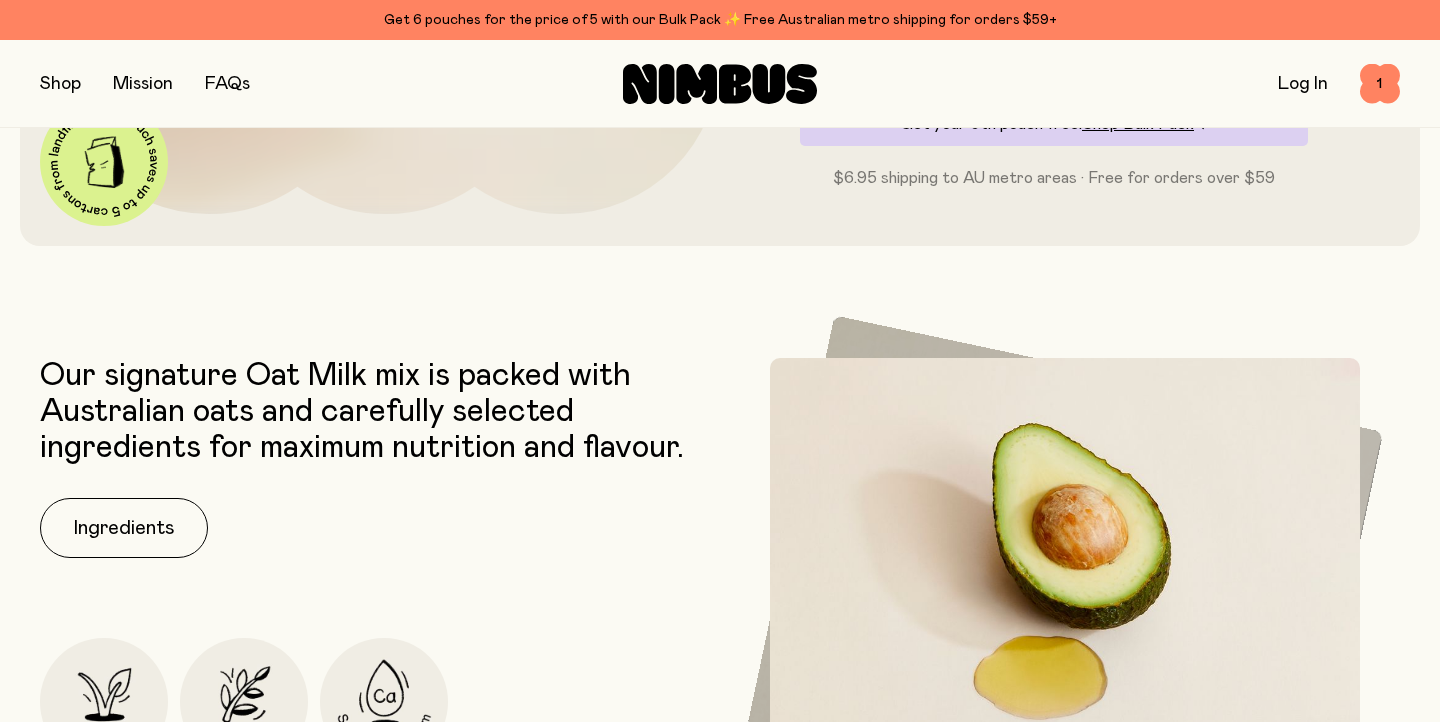 scroll, scrollTop: 666, scrollLeft: 0, axis: vertical 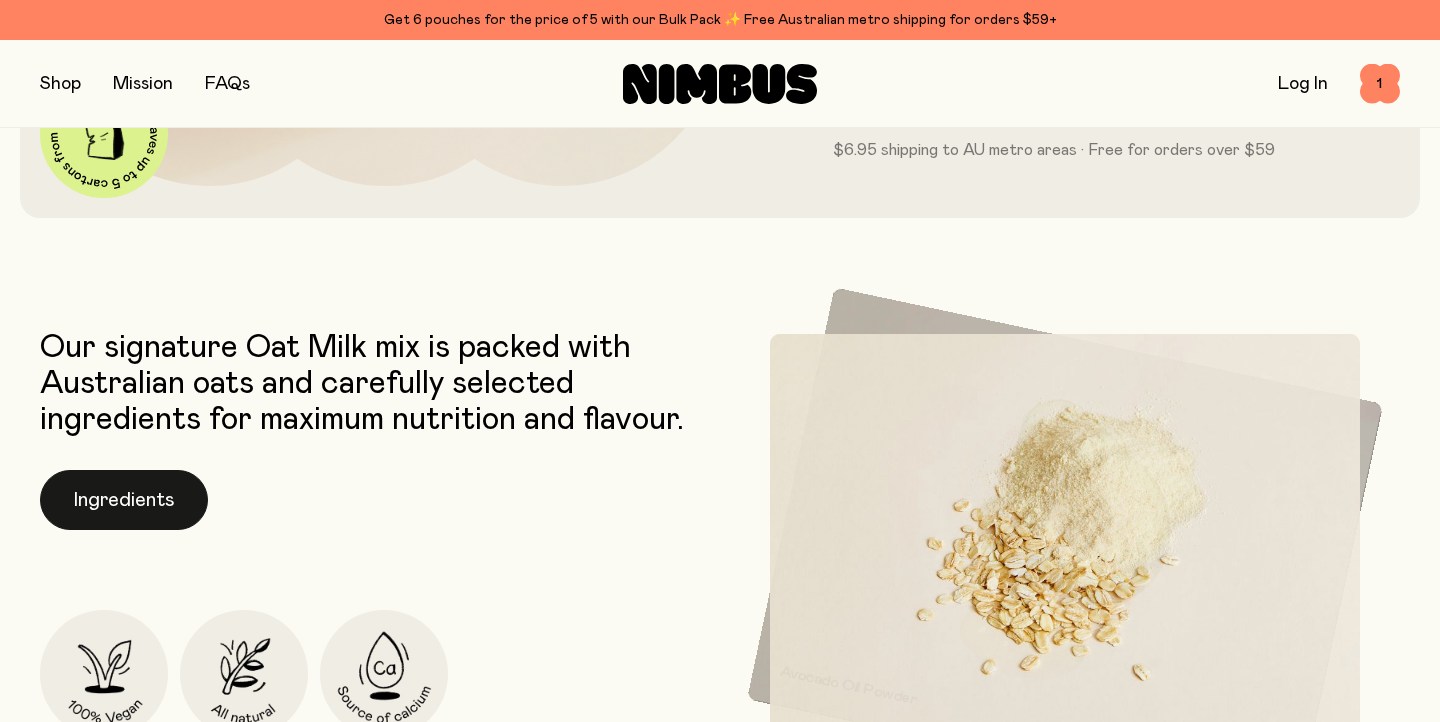 click on "Ingredients" at bounding box center (124, 500) 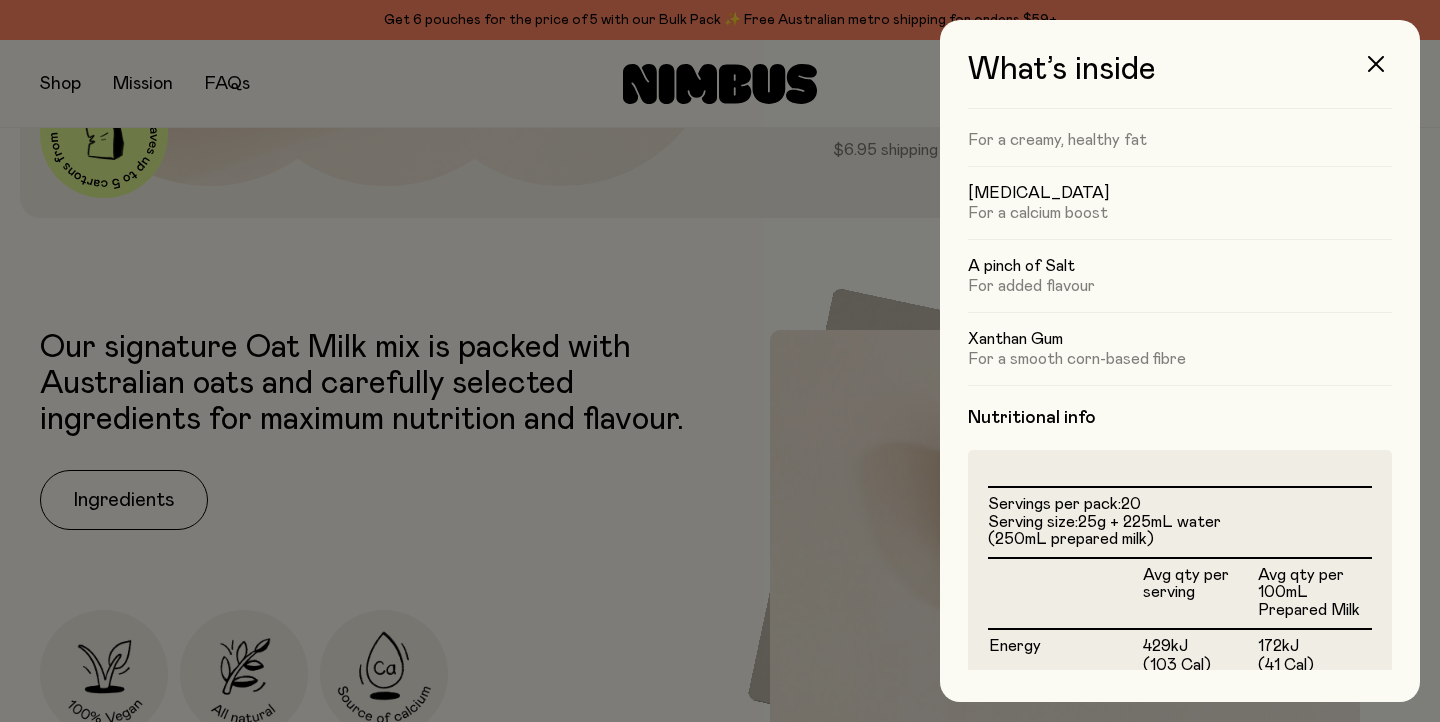 scroll, scrollTop: 0, scrollLeft: 0, axis: both 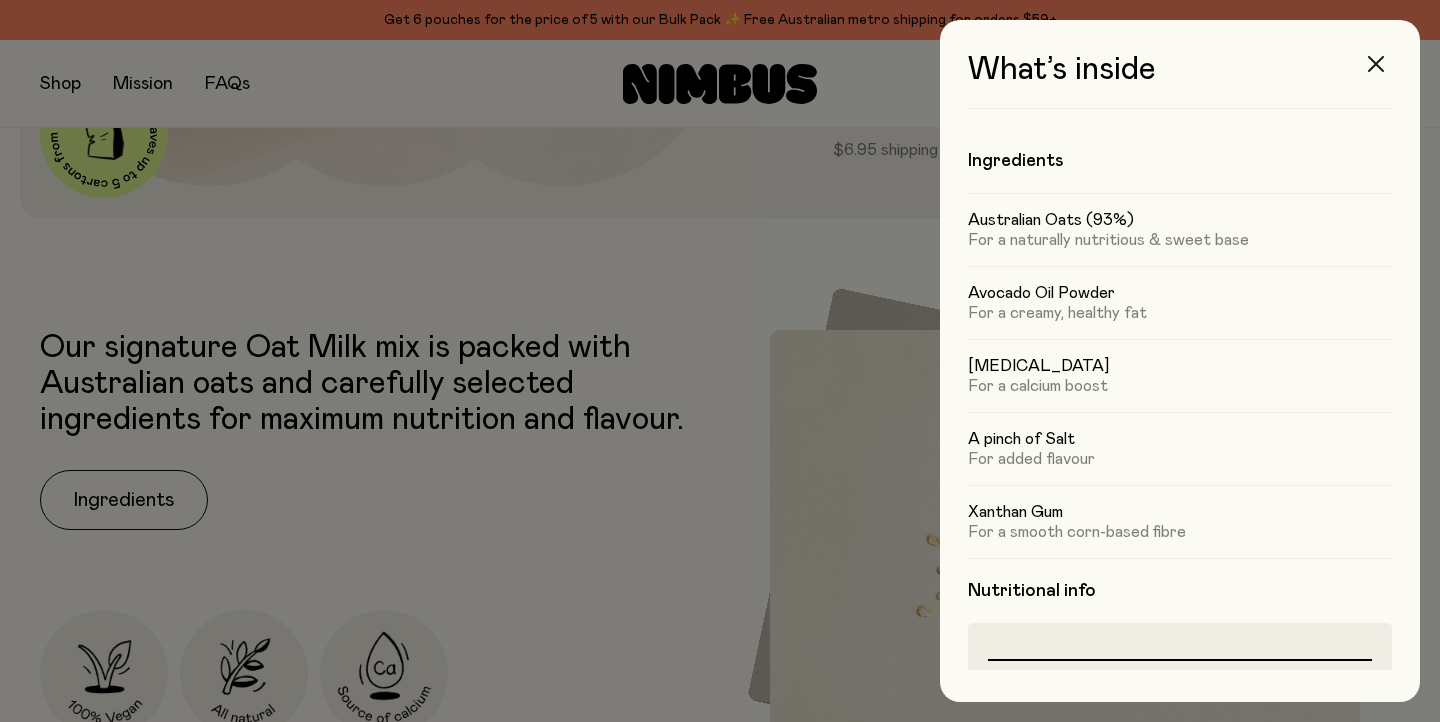 click 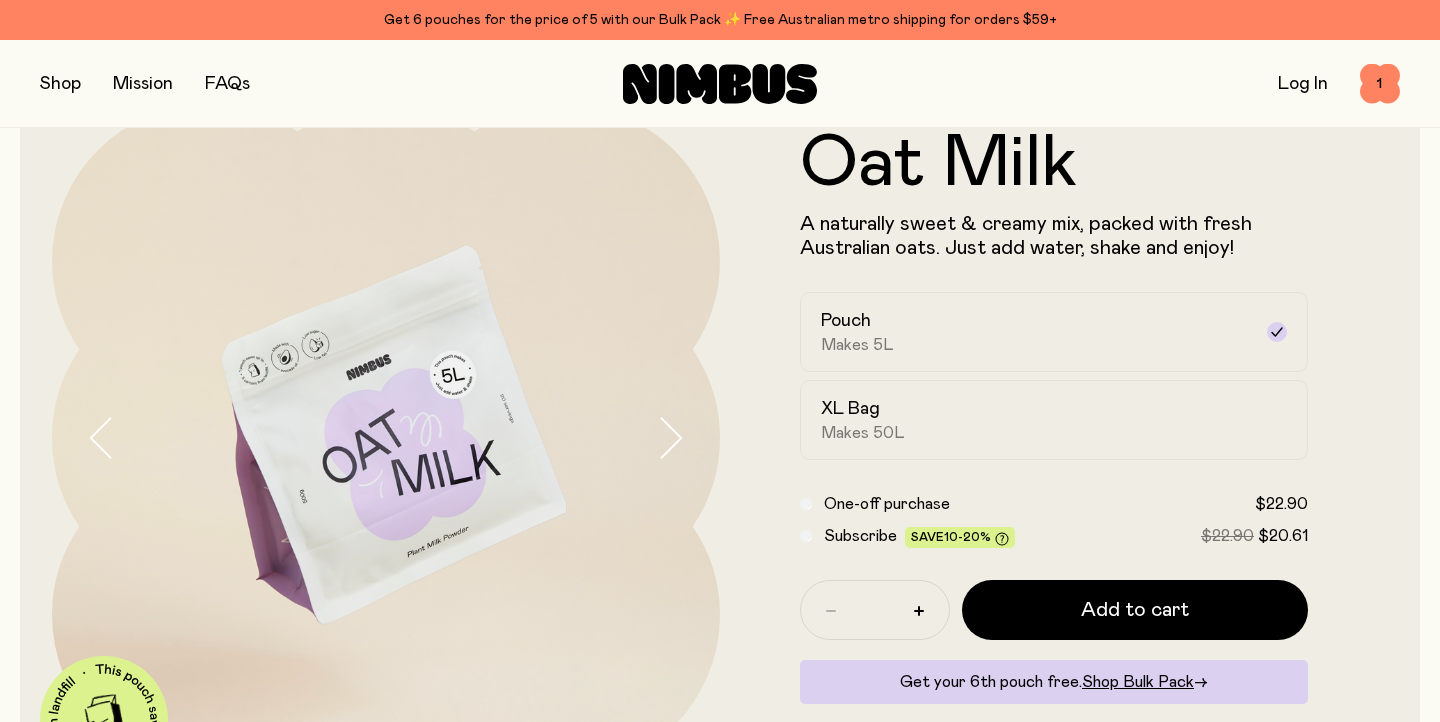 scroll, scrollTop: 83, scrollLeft: 0, axis: vertical 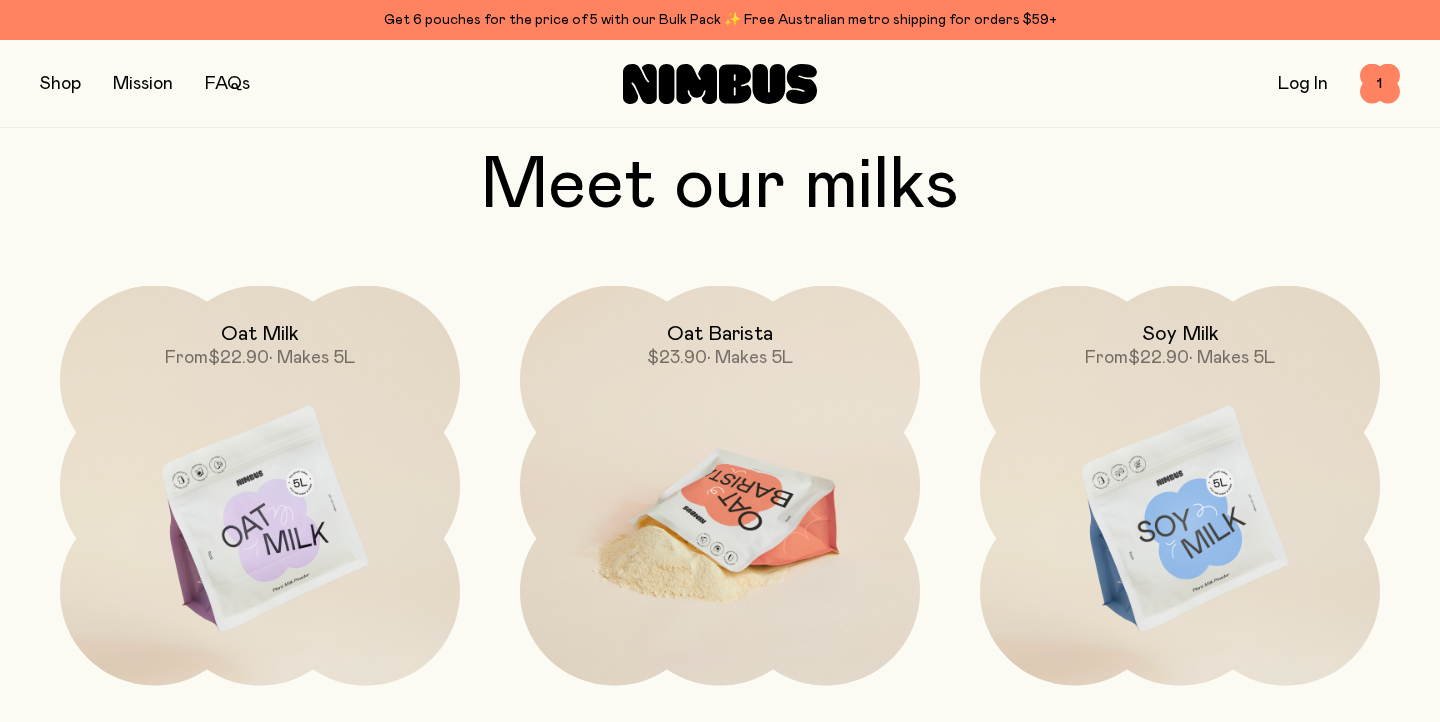 click at bounding box center (720, 521) 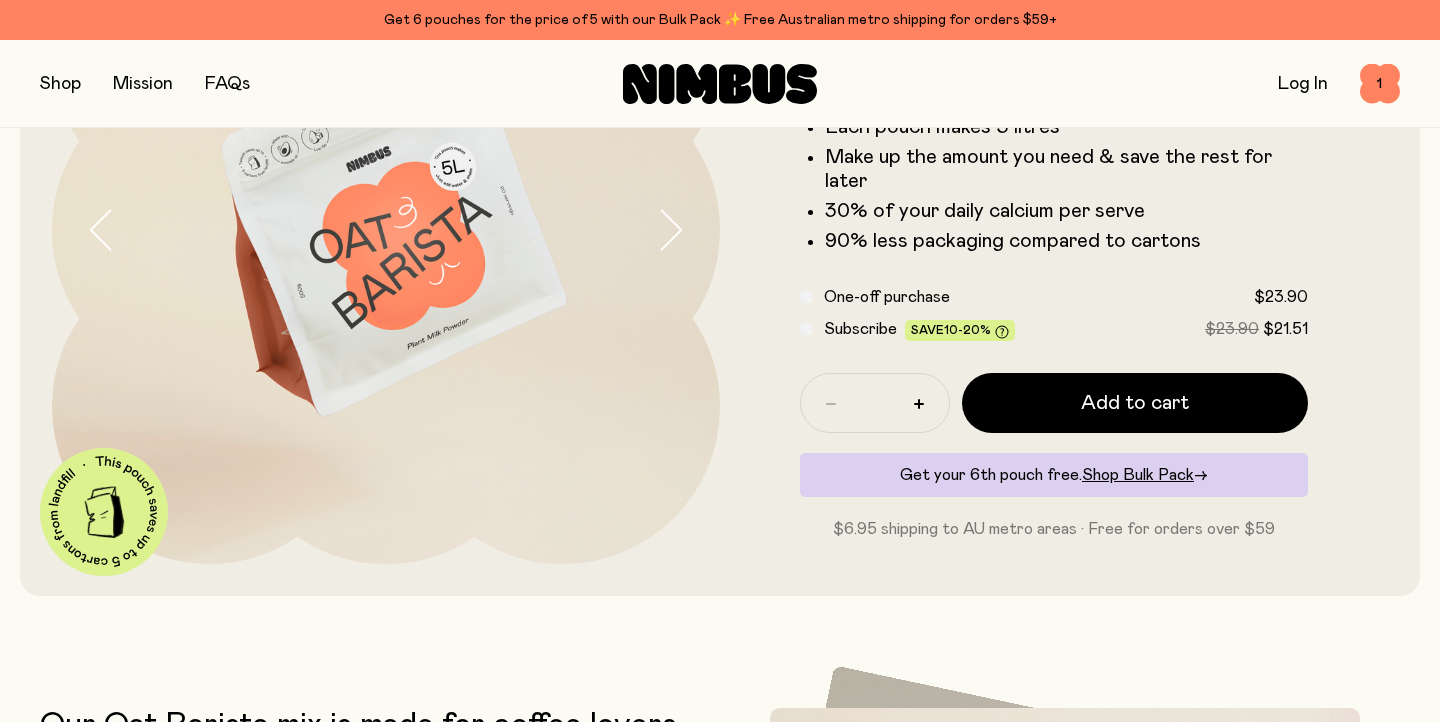 scroll, scrollTop: 295, scrollLeft: 0, axis: vertical 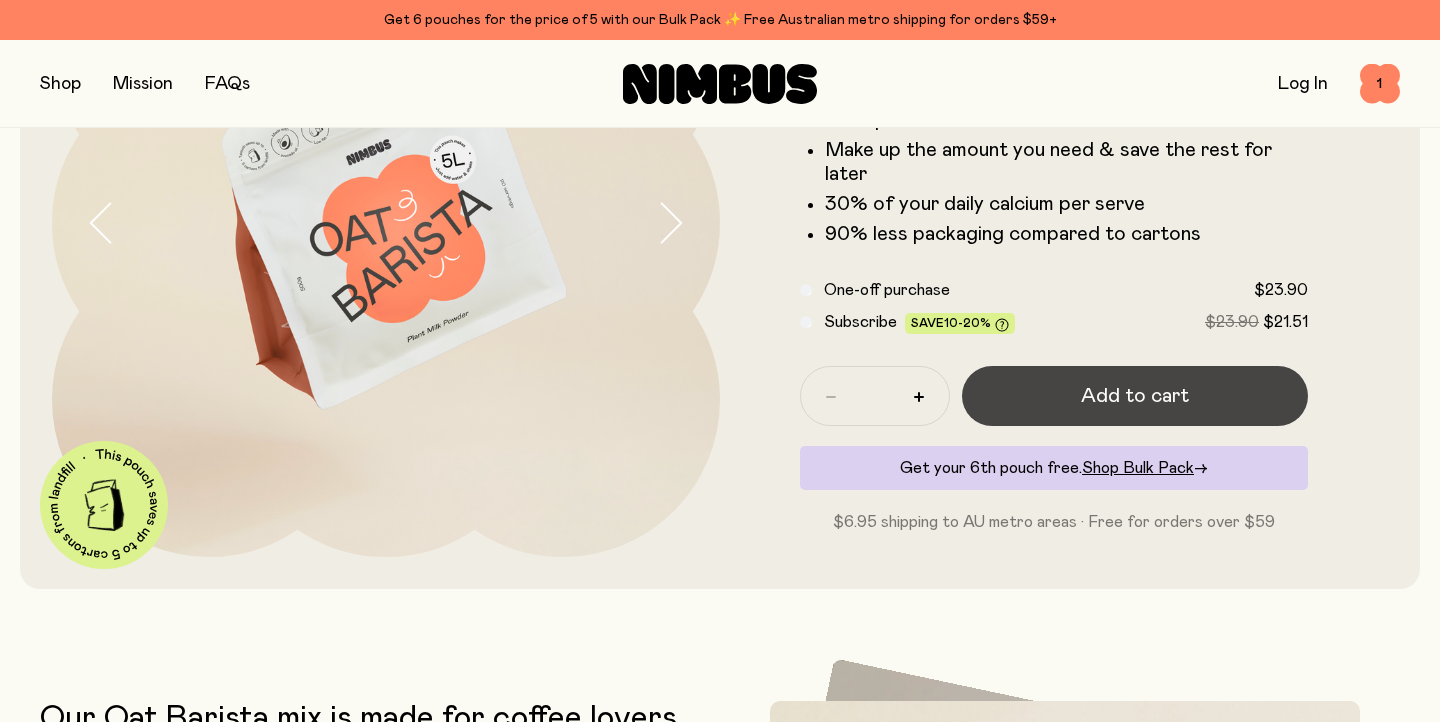 click on "Add to cart" at bounding box center [1135, 396] 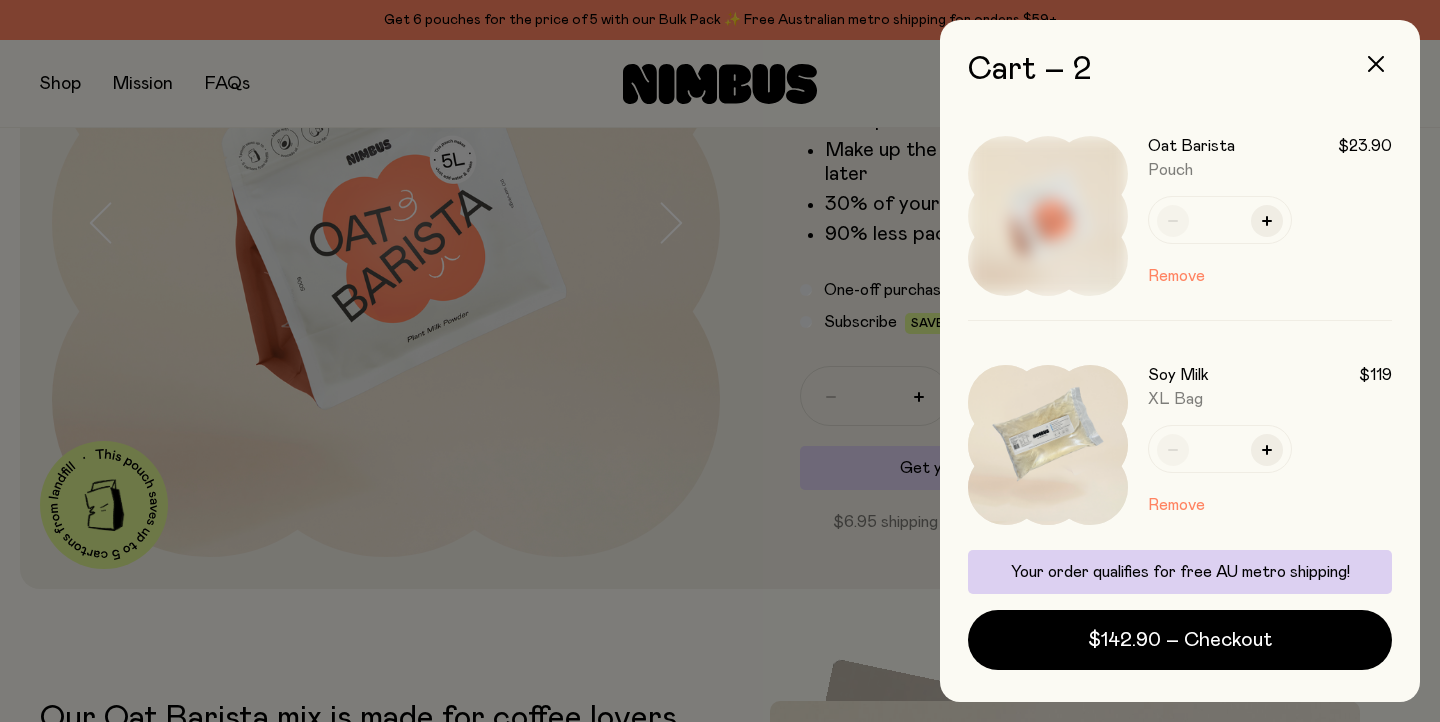 scroll, scrollTop: 0, scrollLeft: 0, axis: both 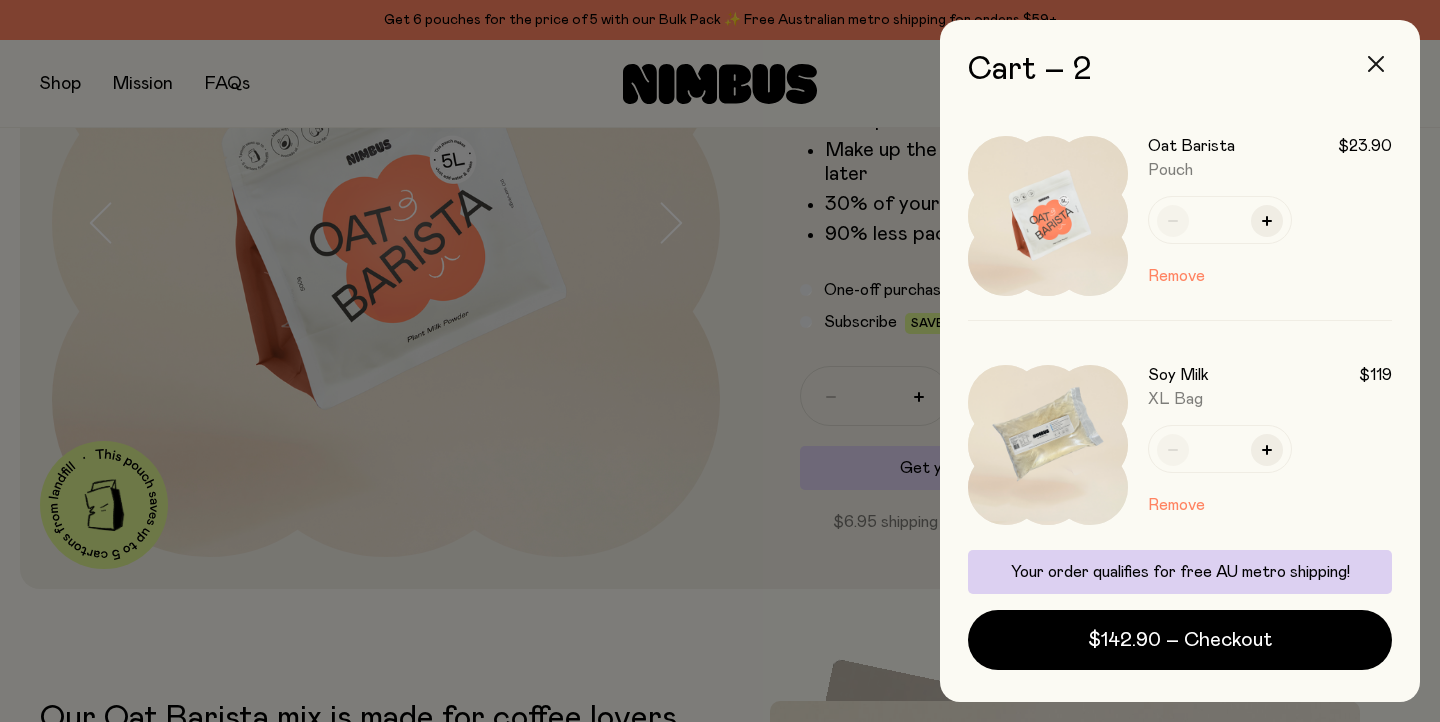 click 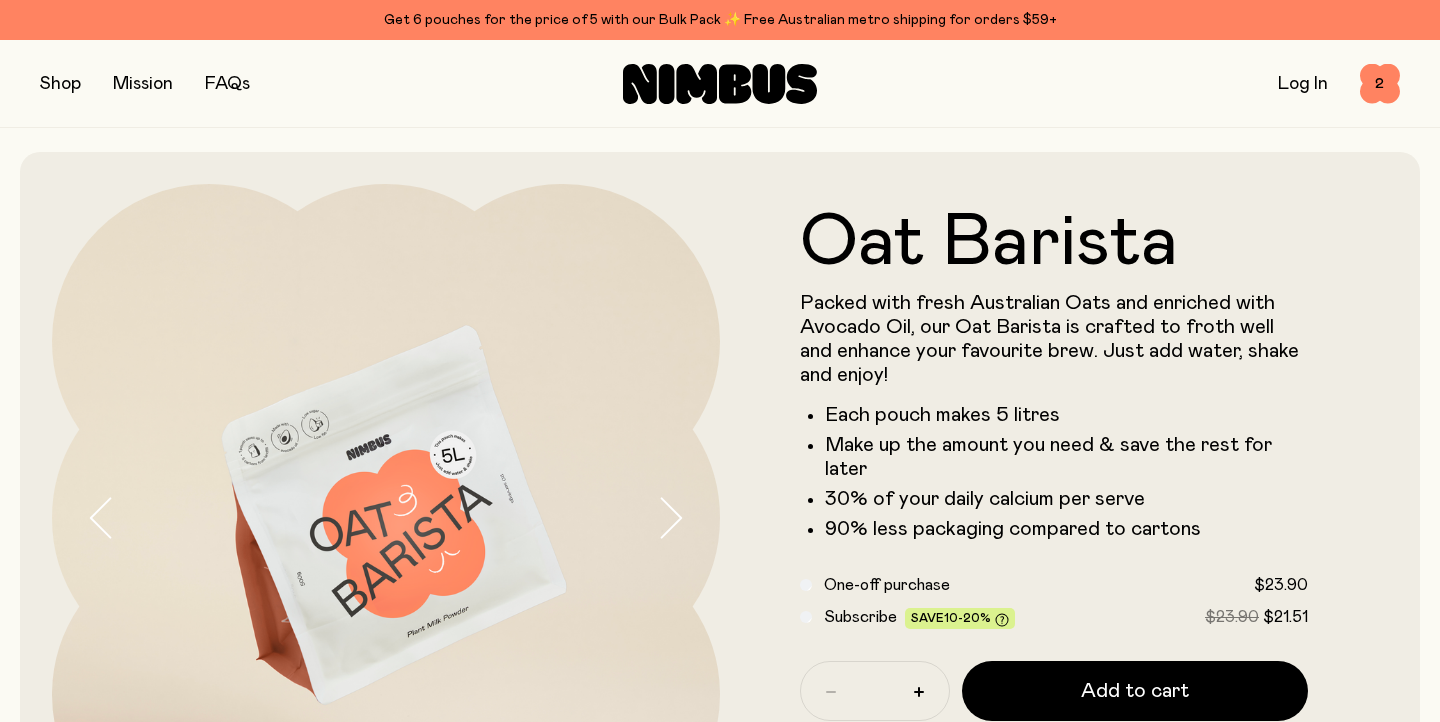 scroll, scrollTop: 295, scrollLeft: 0, axis: vertical 